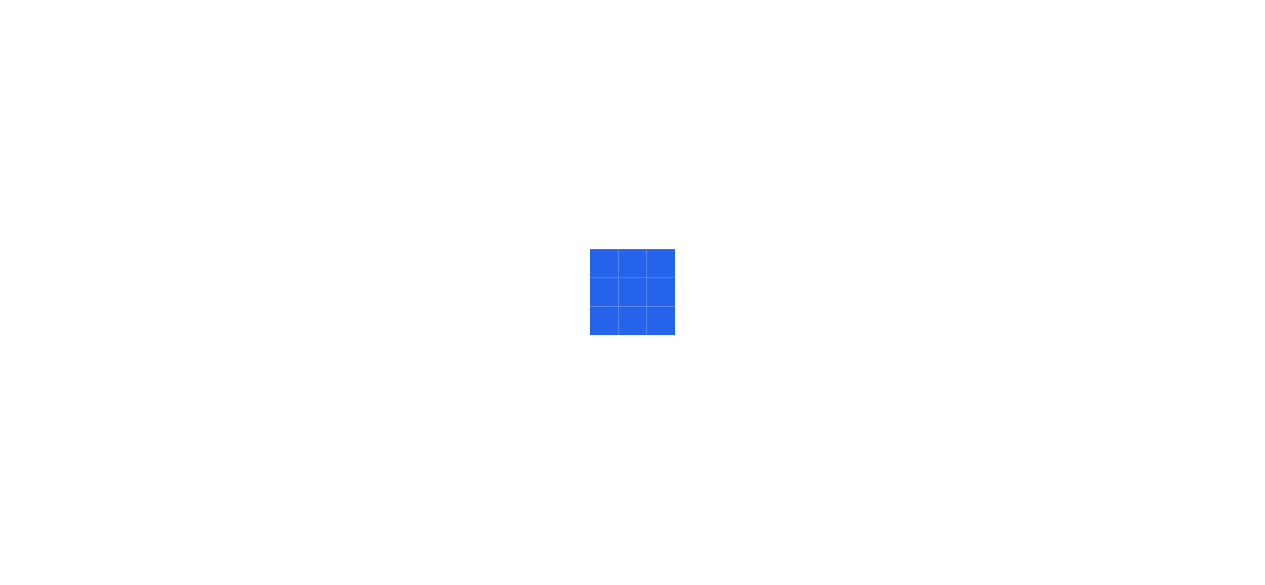 scroll, scrollTop: 0, scrollLeft: 0, axis: both 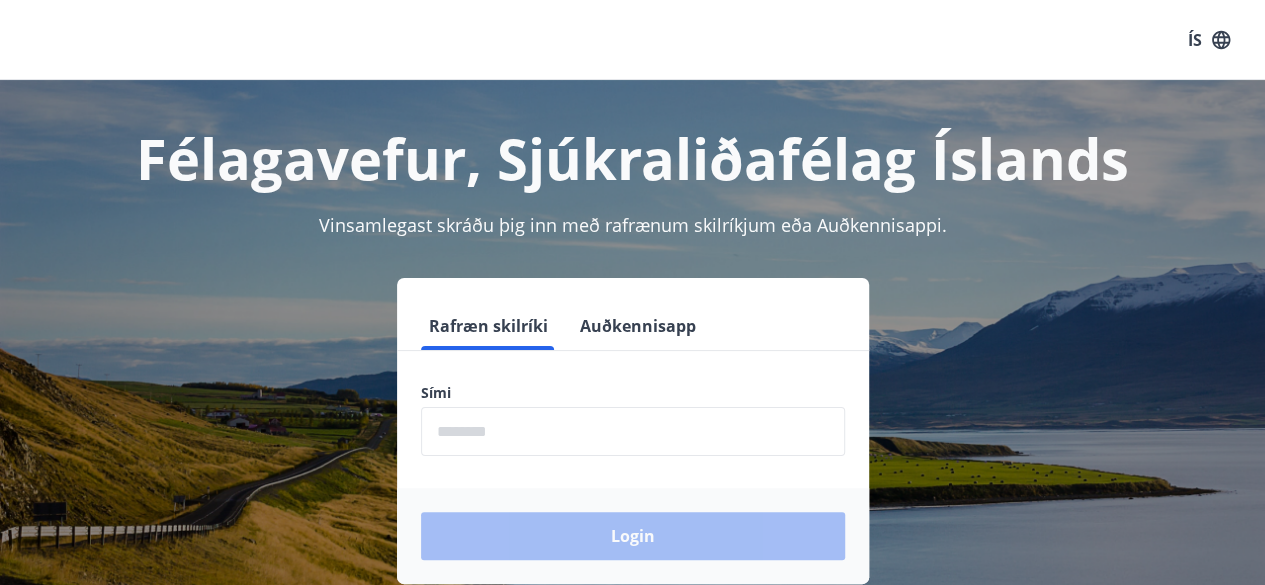 click at bounding box center [633, 431] 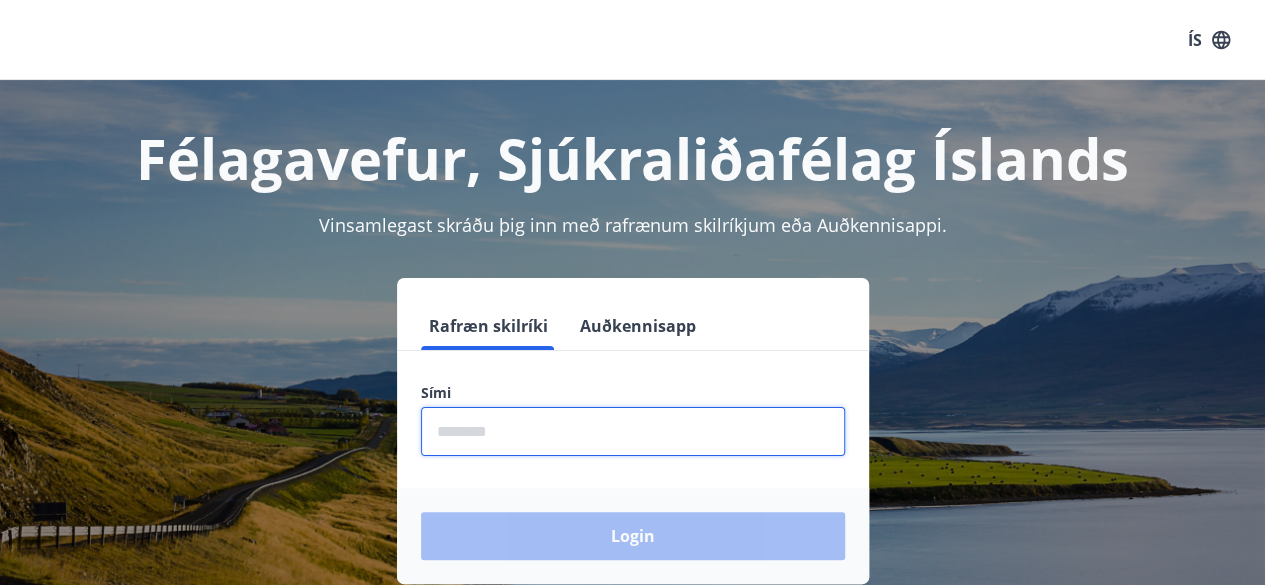 type on "********" 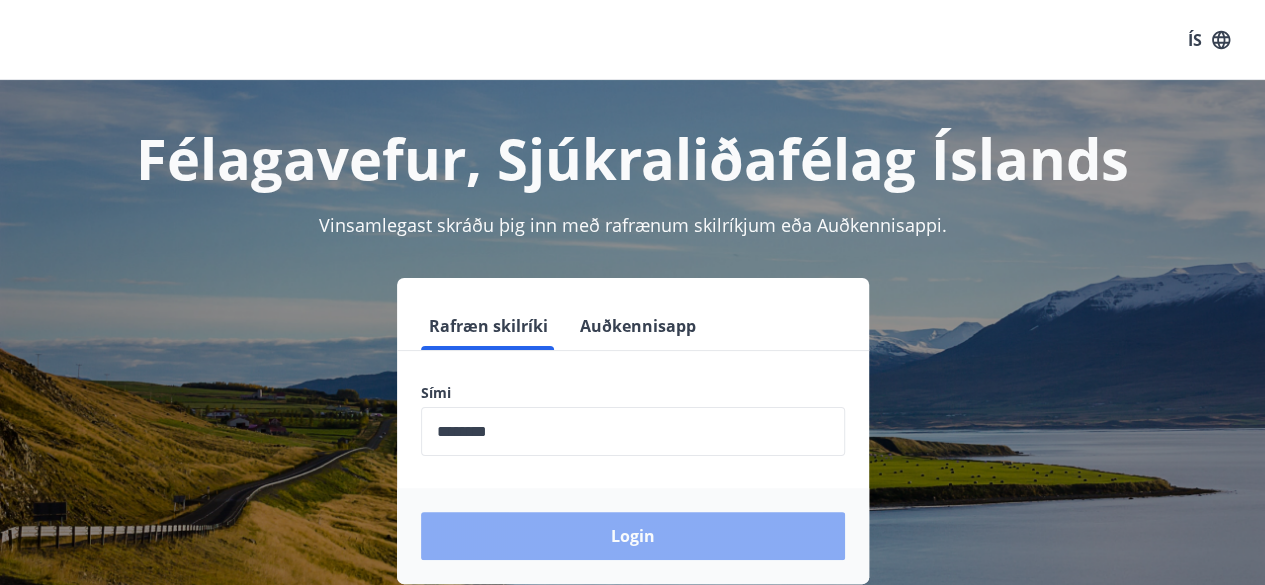 click on "Login" at bounding box center [633, 536] 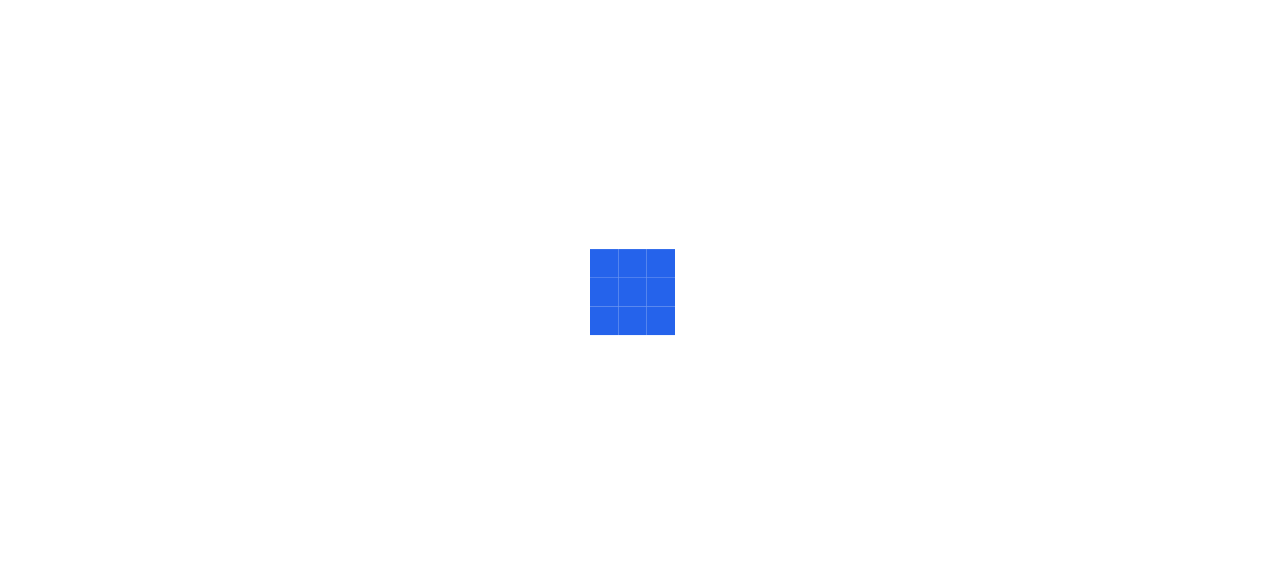 scroll, scrollTop: 0, scrollLeft: 0, axis: both 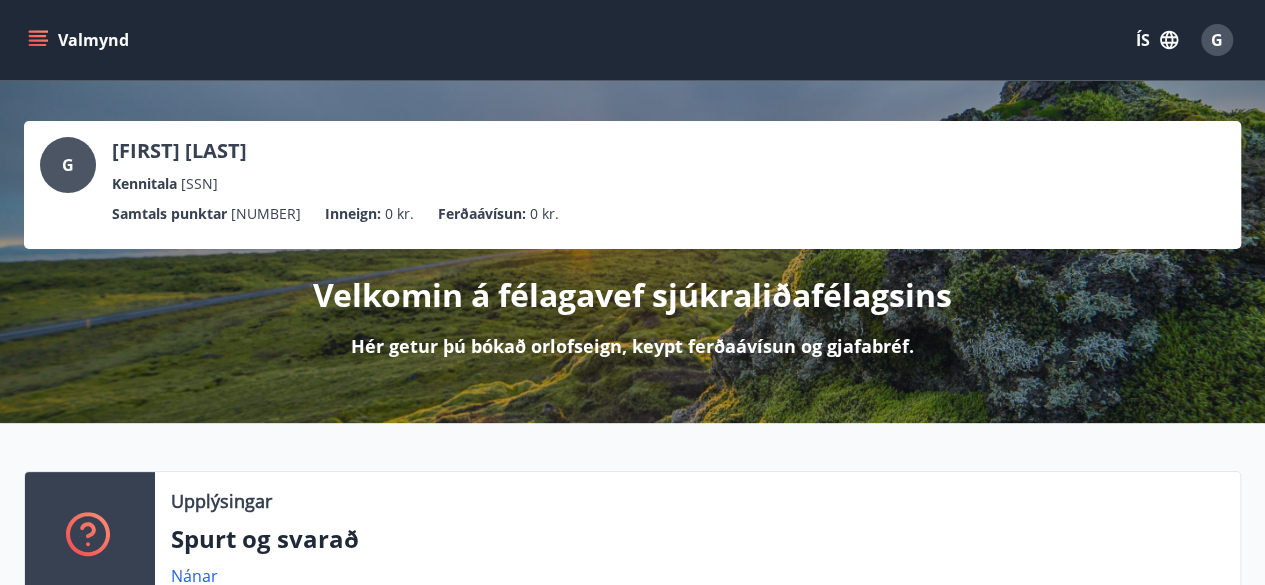 click on "G" at bounding box center (68, 165) 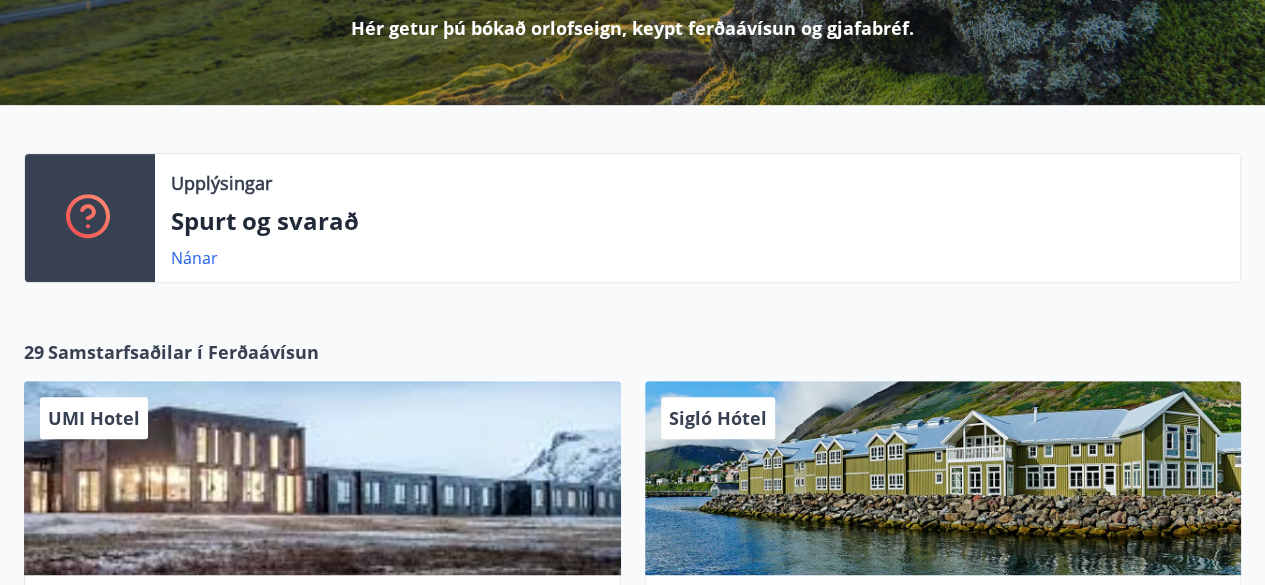 scroll, scrollTop: 320, scrollLeft: 0, axis: vertical 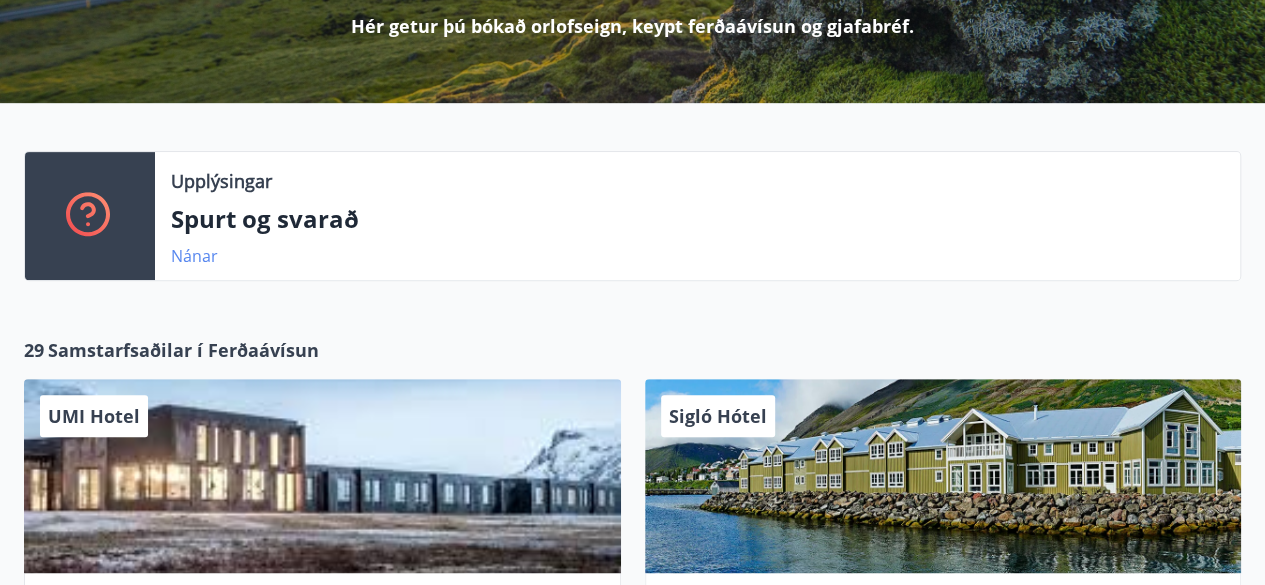click on "Nánar" at bounding box center [194, 256] 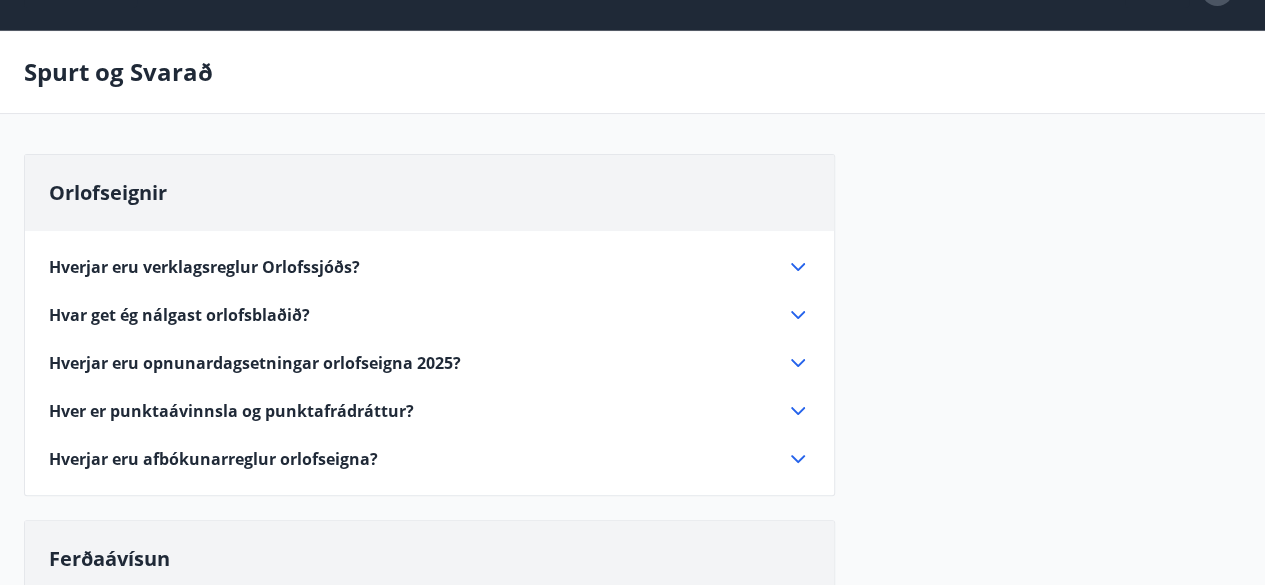 scroll, scrollTop: 0, scrollLeft: 0, axis: both 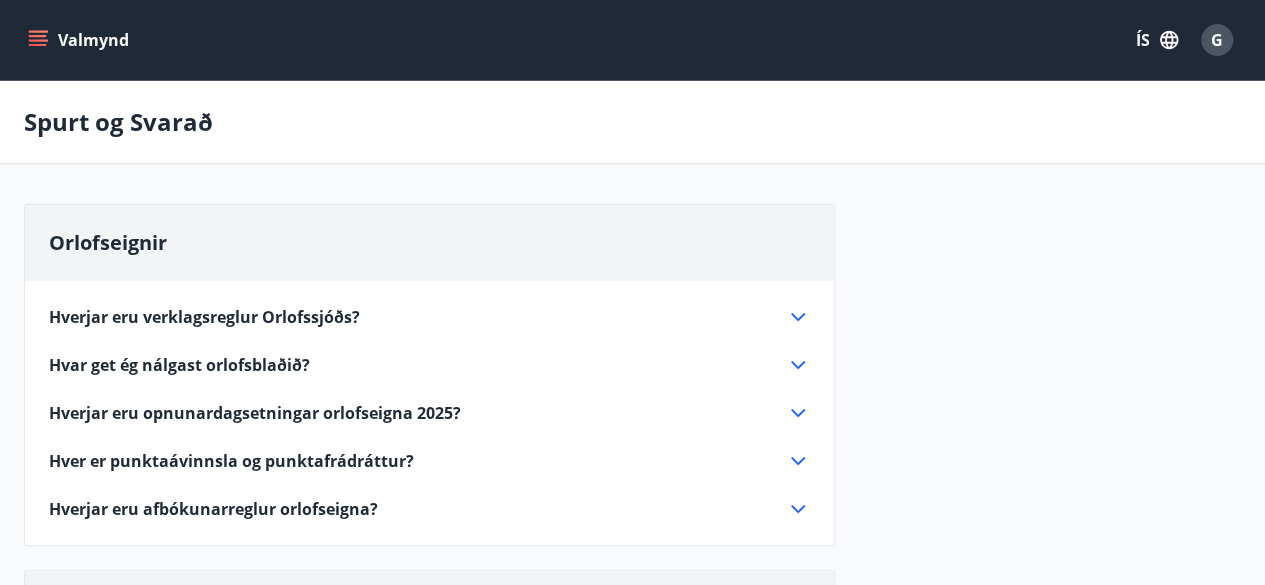 click 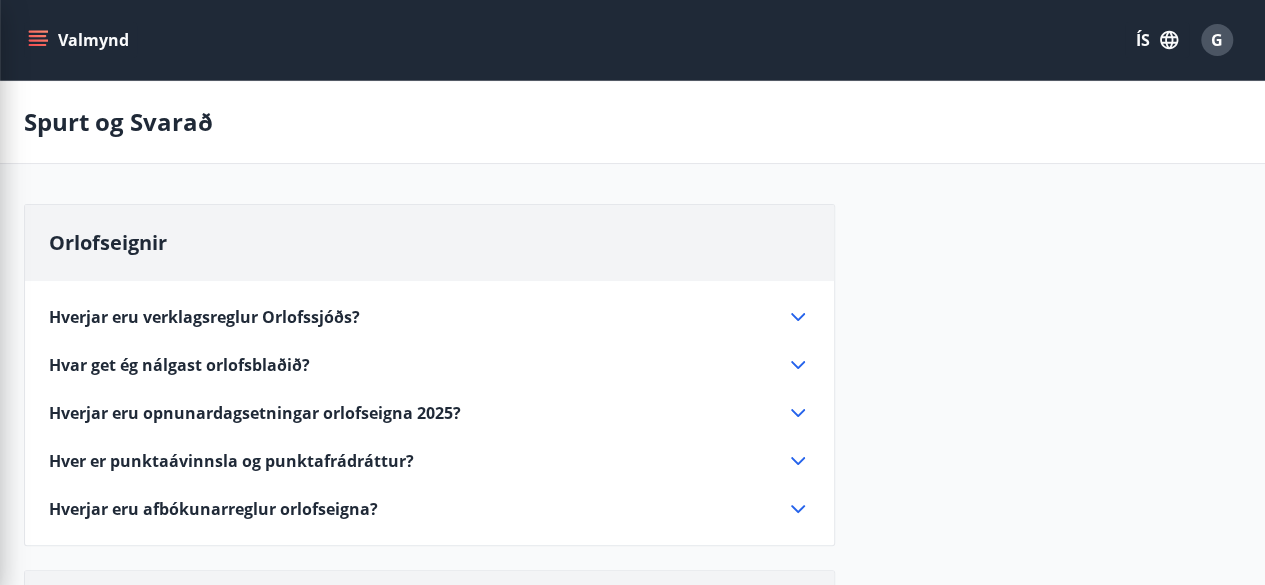 click on "Orlofseignir Hverjar eru verklagsreglur Orlofssjóðs? Almennt
Um rétt félagsmanna gilda reglur Orlofsheimilasjóðs Sjúkraliðafélags Íslands ásamt gildandi reglum vegna leigu á orlofskostum. Sjóðsaðild byggir á að vinnuveitandi greiði til sjóðsins mánaðarlegt framlag í samræmi við ákvæði kjarasamninga hverju sinni. Mánaðarleg ávinnsla orlofspunkta er 1 punktur fyrir hvern mánuð sem greitt er í félagið eða 12 punktar á ári ef greitt er allt árið. Punktastaða sjóðfélaga er uppfærð einu sinni á ári áður en sumarúthlutun fer fram, eða í mars/apríl á hverju ári.
Fagfélagsaðild og lífeyrisdeild
Orlofsvefur
Ávallt má nálgast upplýsingar um leigutímabil og leigugjald orlofshúsa á orlofsvefnum.
Leigutímabil eru þrjú og skiptast í sumarleigu, haustleigu og vorleigu. Á sumartímabilinu er orlofshúsum úthlutað og er úthlutunin byggð á fjölda orlofspunkta.
Leiga á úthlutunartímabili - sumar" at bounding box center [632, 734] 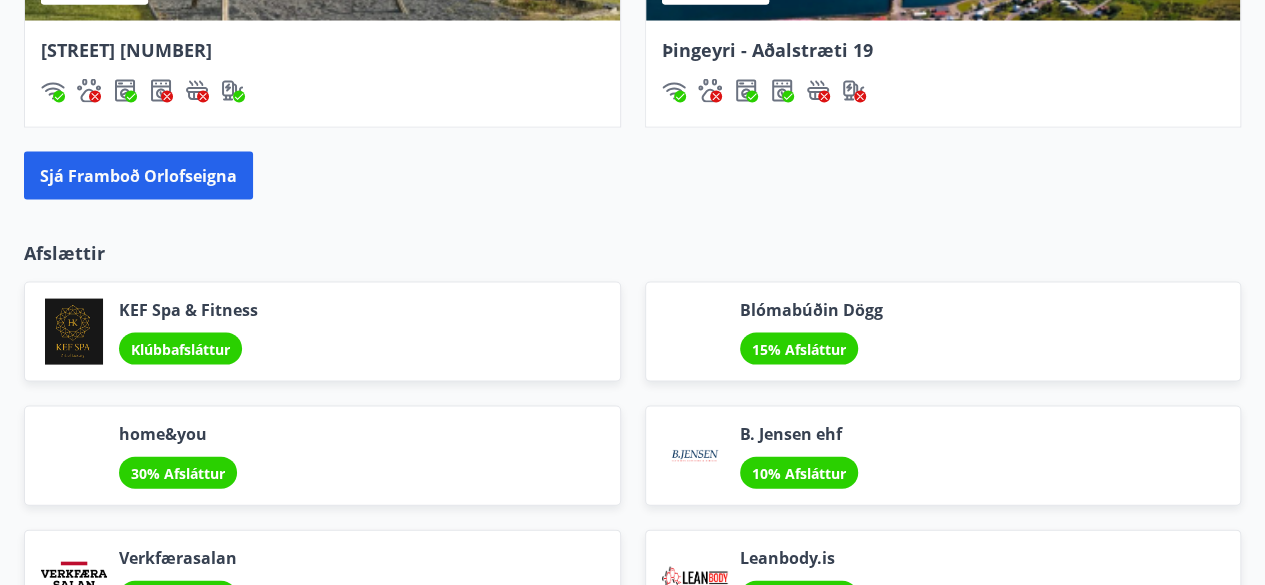 scroll, scrollTop: 2000, scrollLeft: 0, axis: vertical 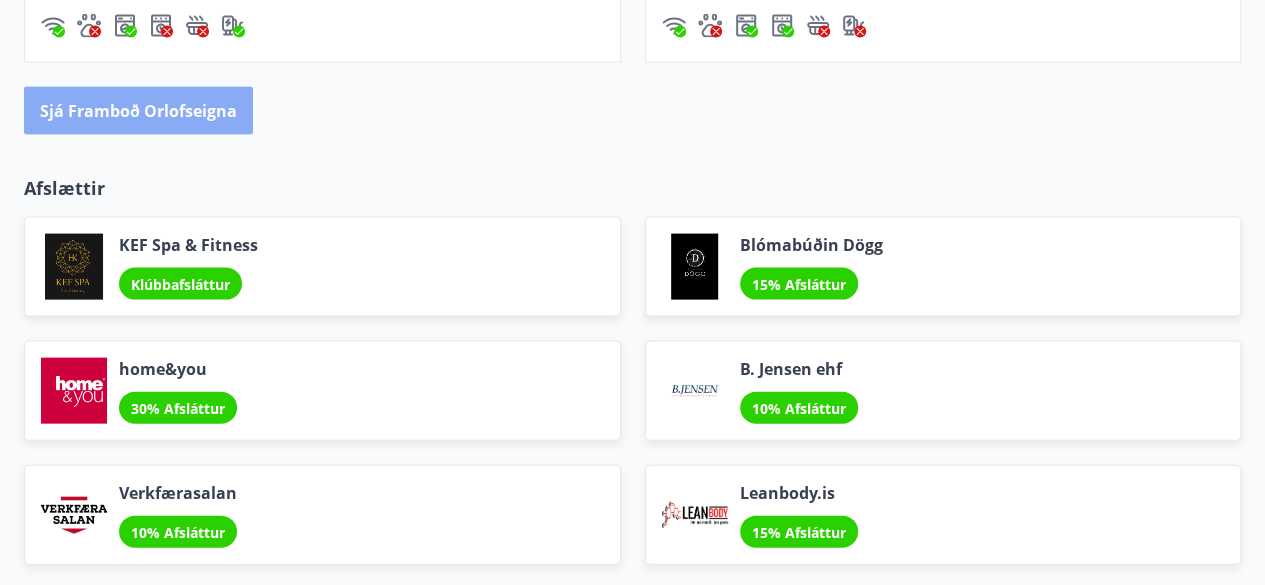 click on "Sjá framboð orlofseigna" at bounding box center (138, 111) 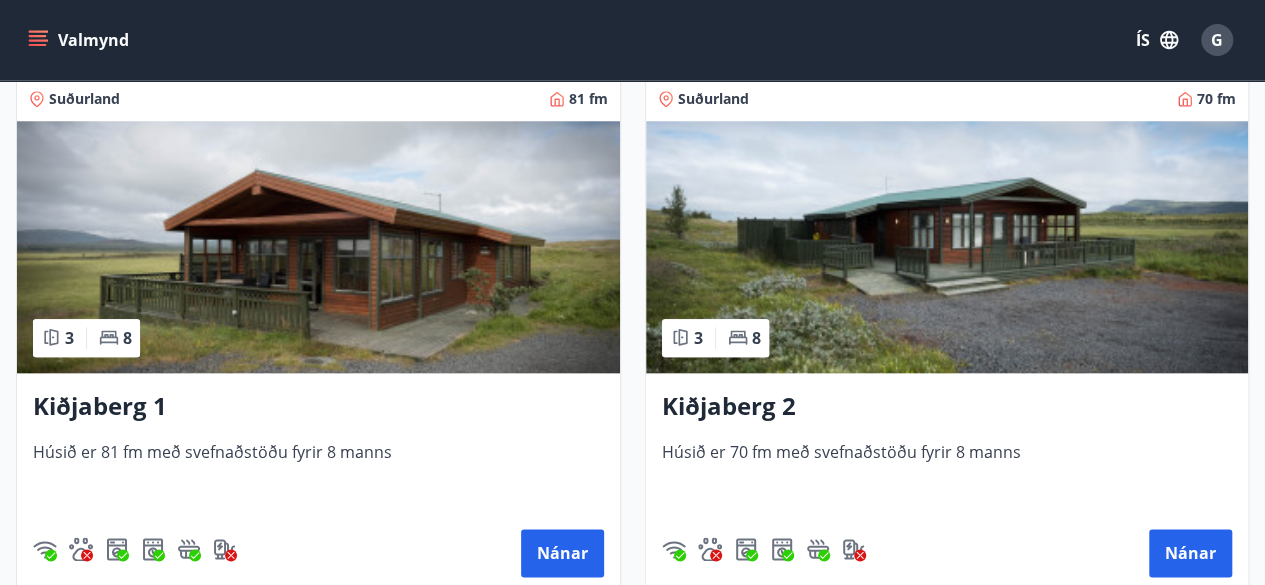 scroll, scrollTop: 4720, scrollLeft: 0, axis: vertical 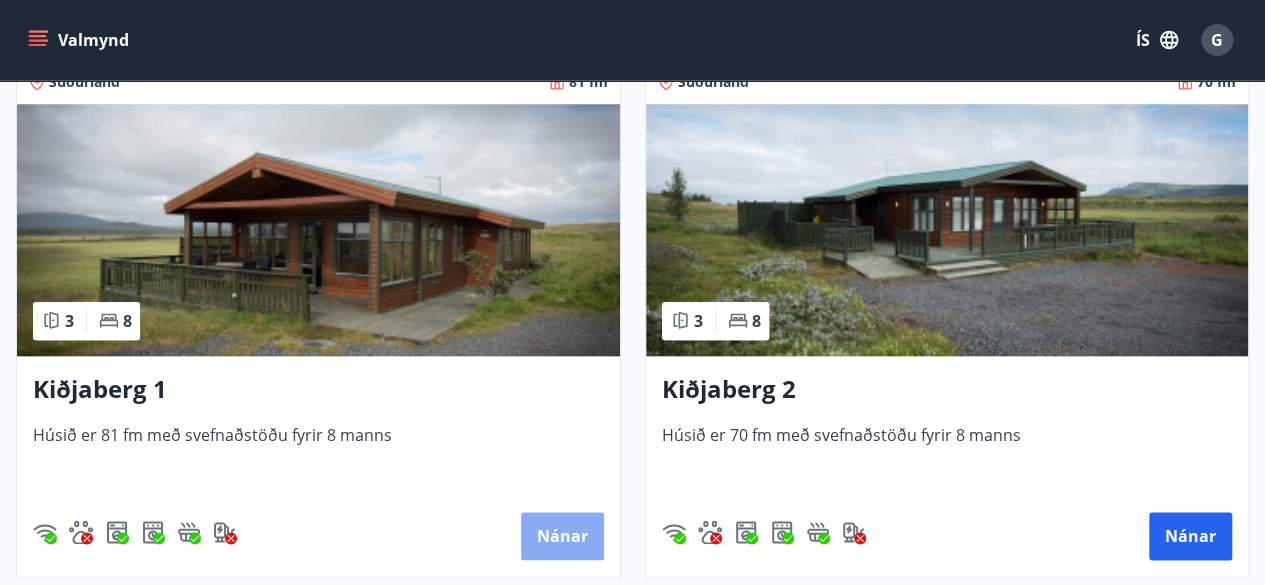click on "Nánar" at bounding box center [562, 536] 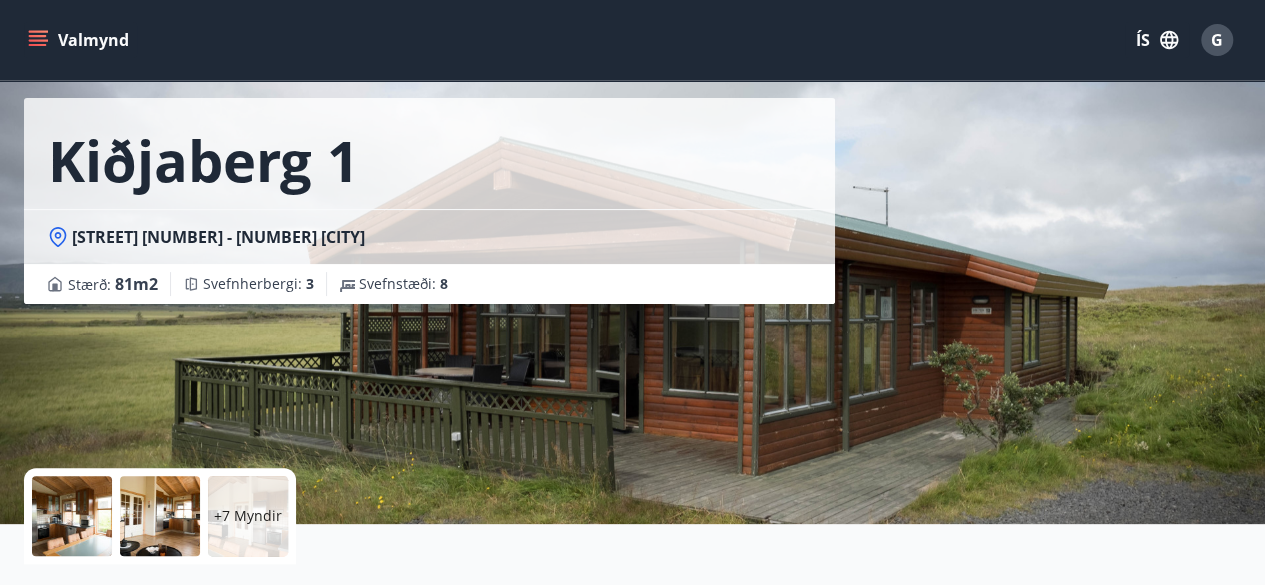 scroll, scrollTop: 0, scrollLeft: 0, axis: both 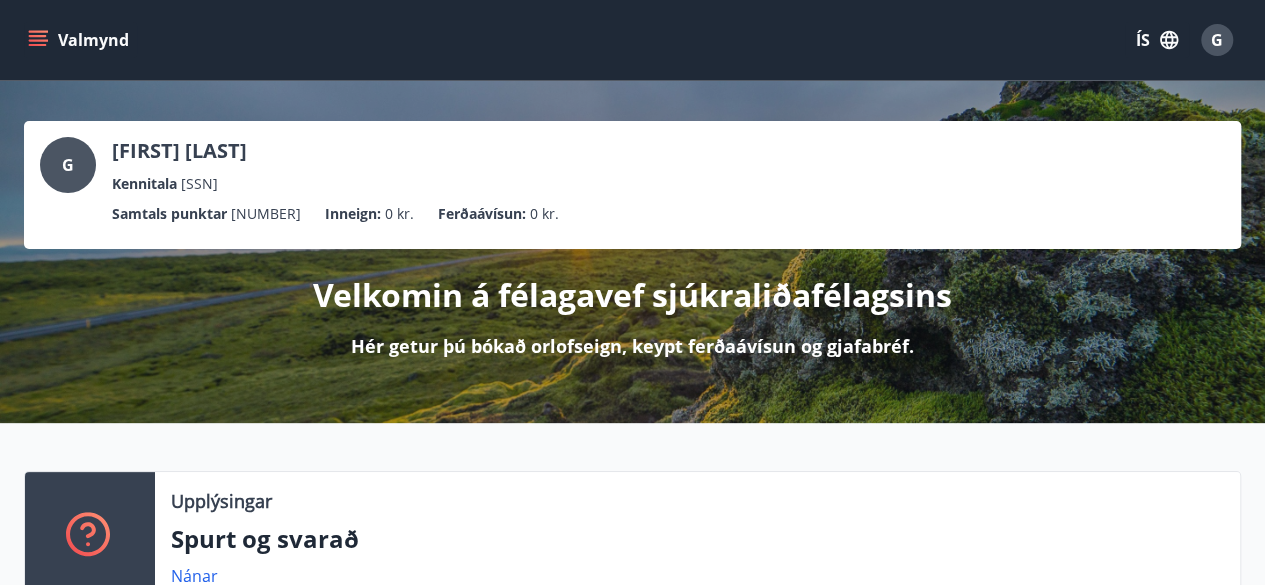 click on "G" at bounding box center (1217, 40) 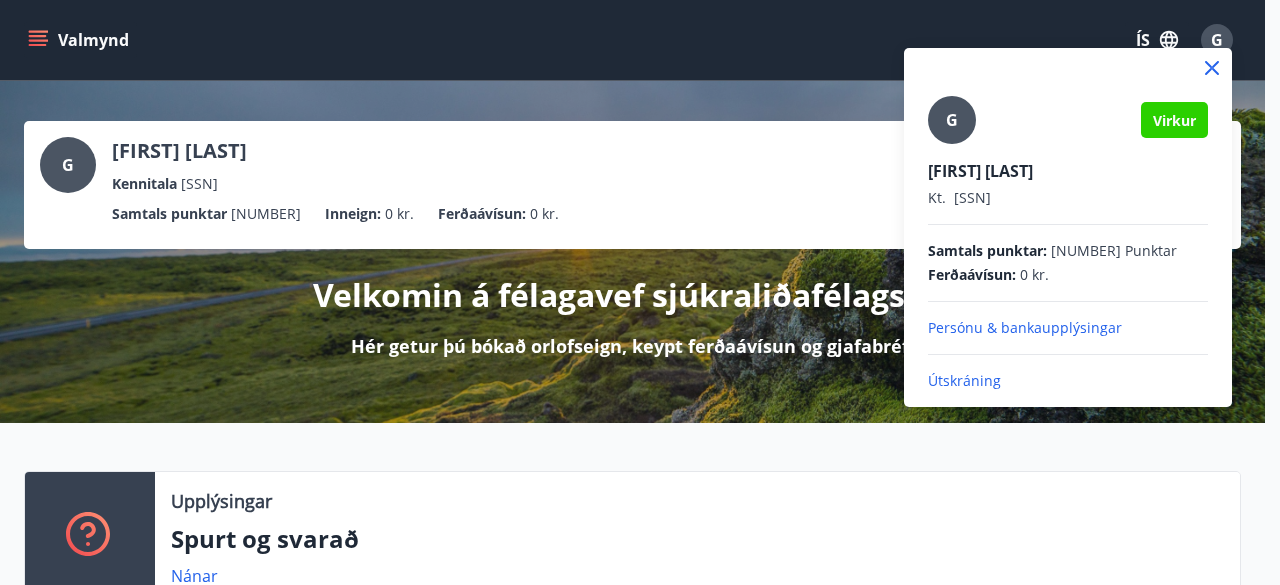 click at bounding box center [640, 292] 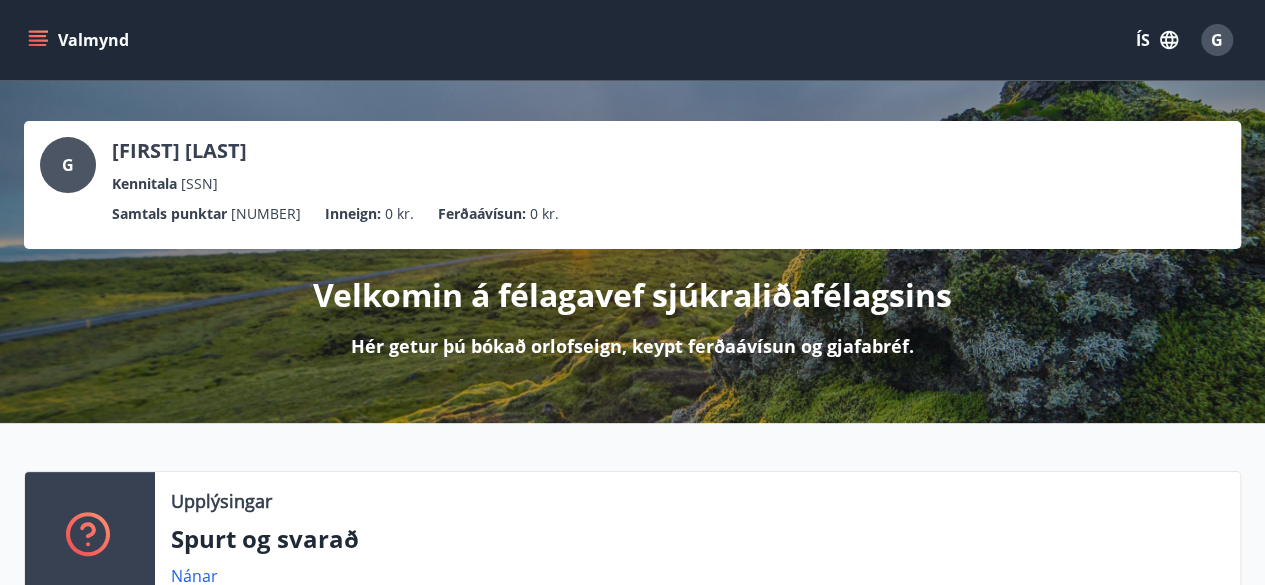 type 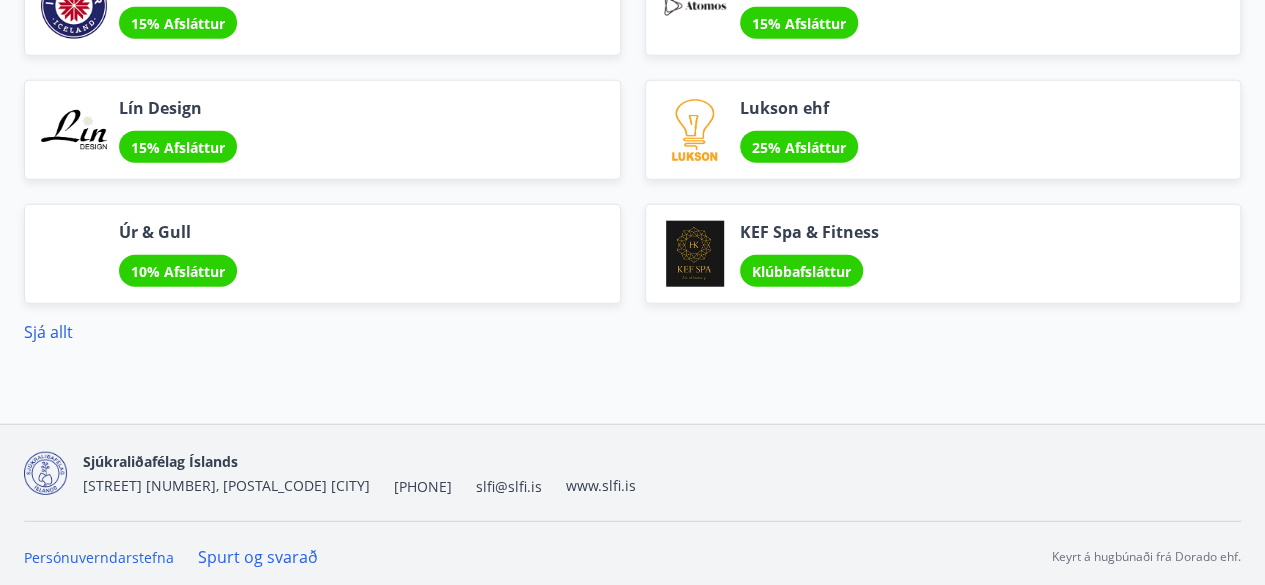 scroll, scrollTop: 2386, scrollLeft: 0, axis: vertical 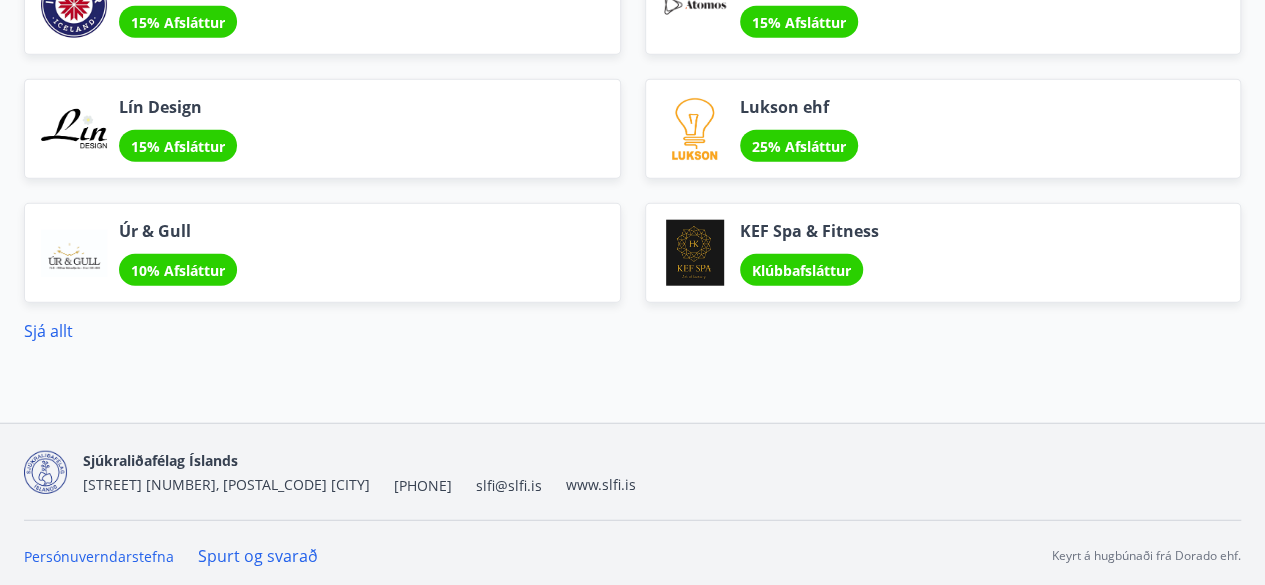 click on "Spurt og svarað" at bounding box center [258, 556] 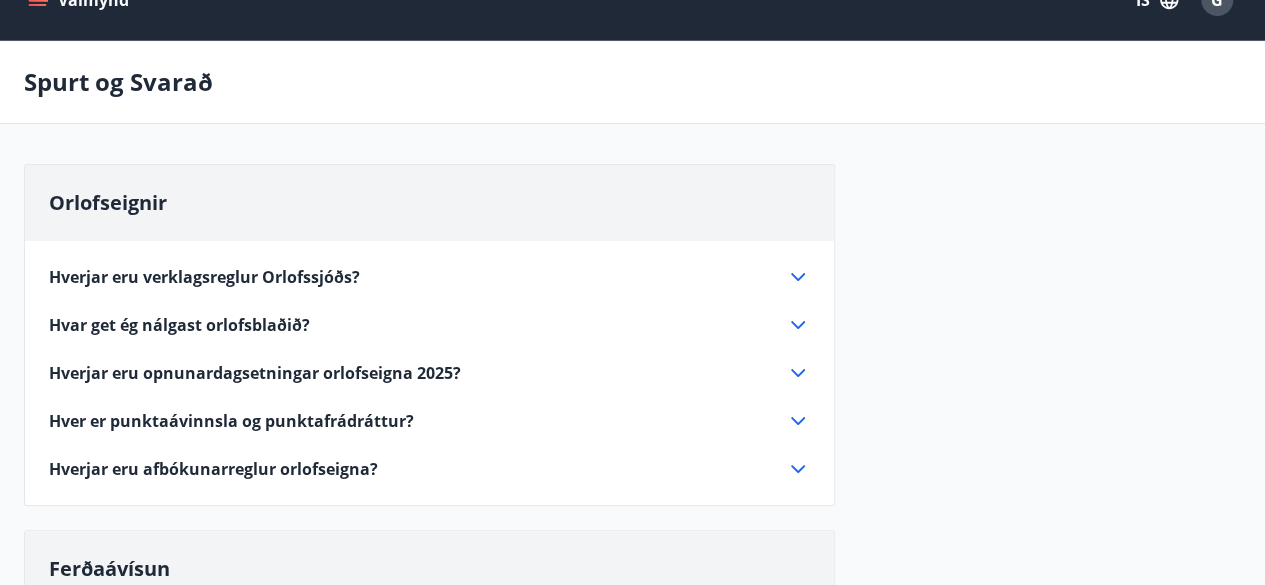 scroll, scrollTop: 0, scrollLeft: 0, axis: both 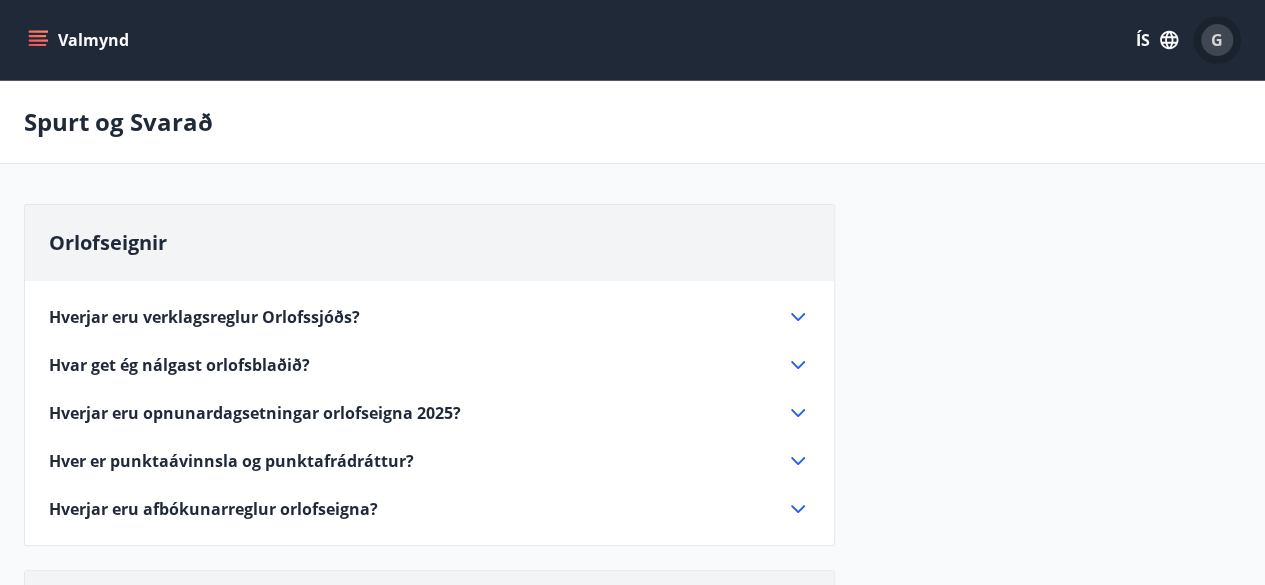 click on "G" at bounding box center (1217, 40) 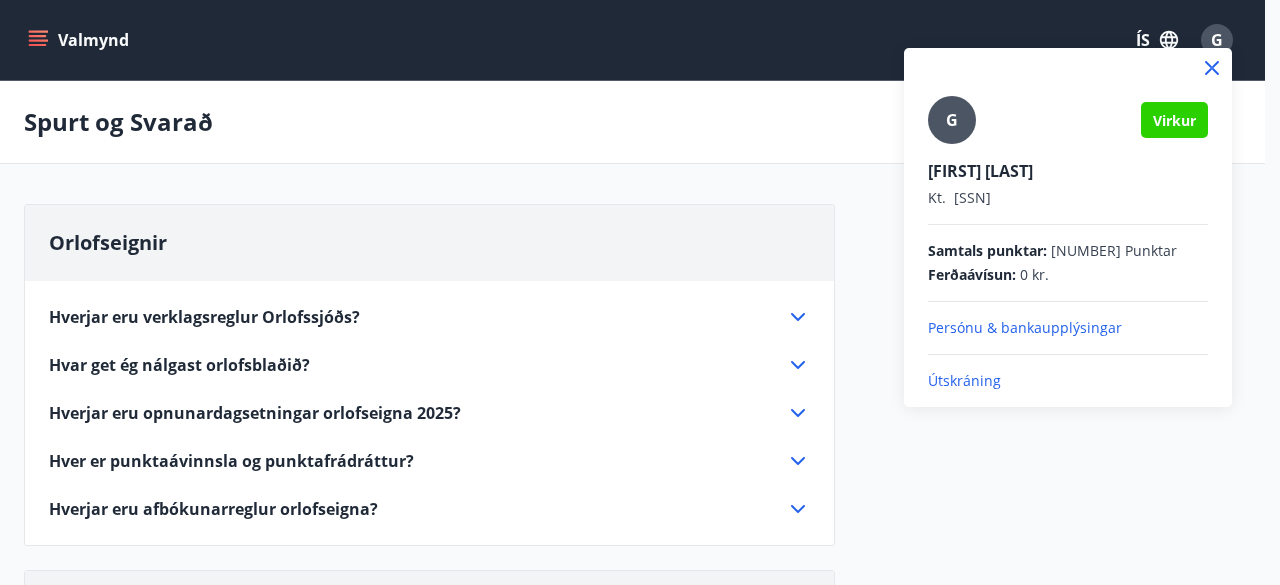click on "Persónu & bankaupplýsingar" at bounding box center (1068, 328) 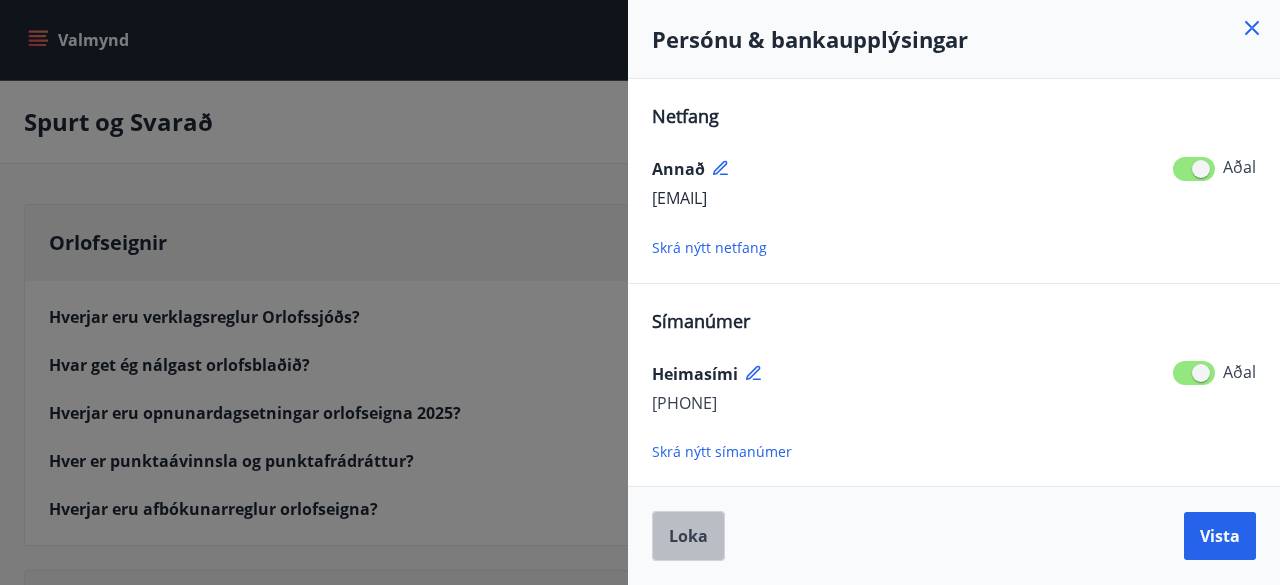 click on "Loka" at bounding box center (688, 536) 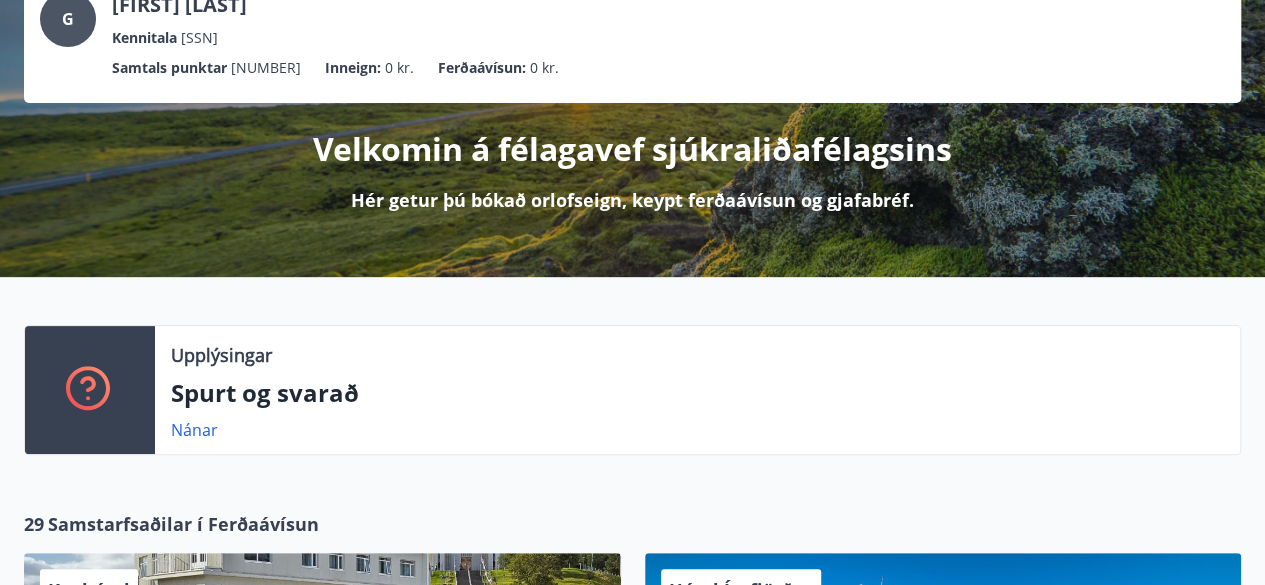 scroll, scrollTop: 0, scrollLeft: 0, axis: both 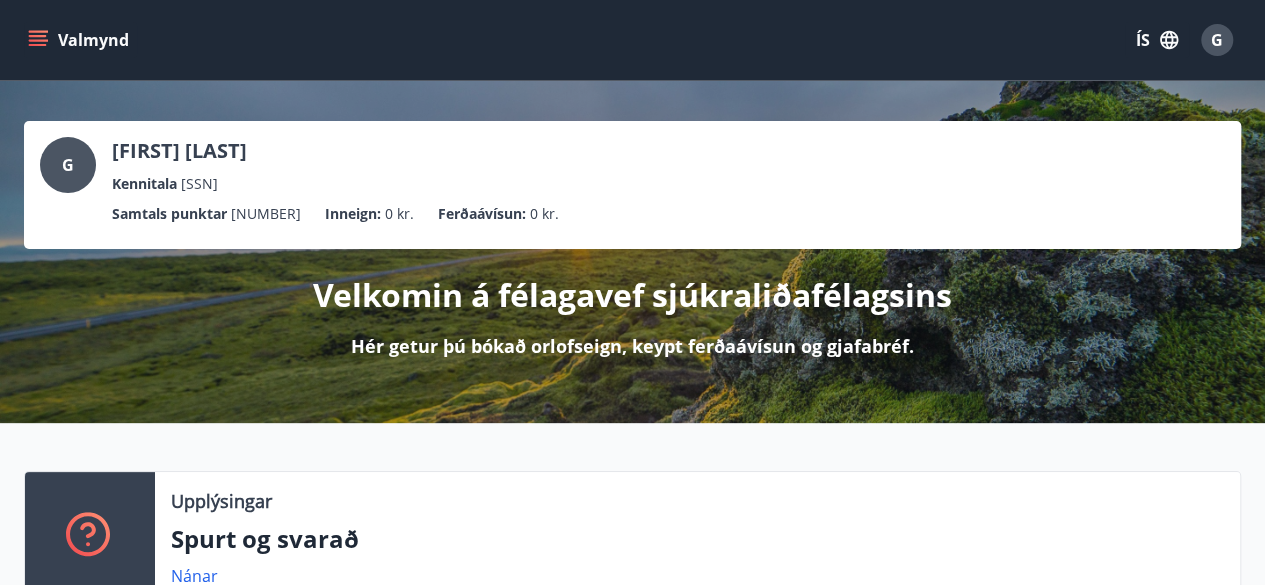 click 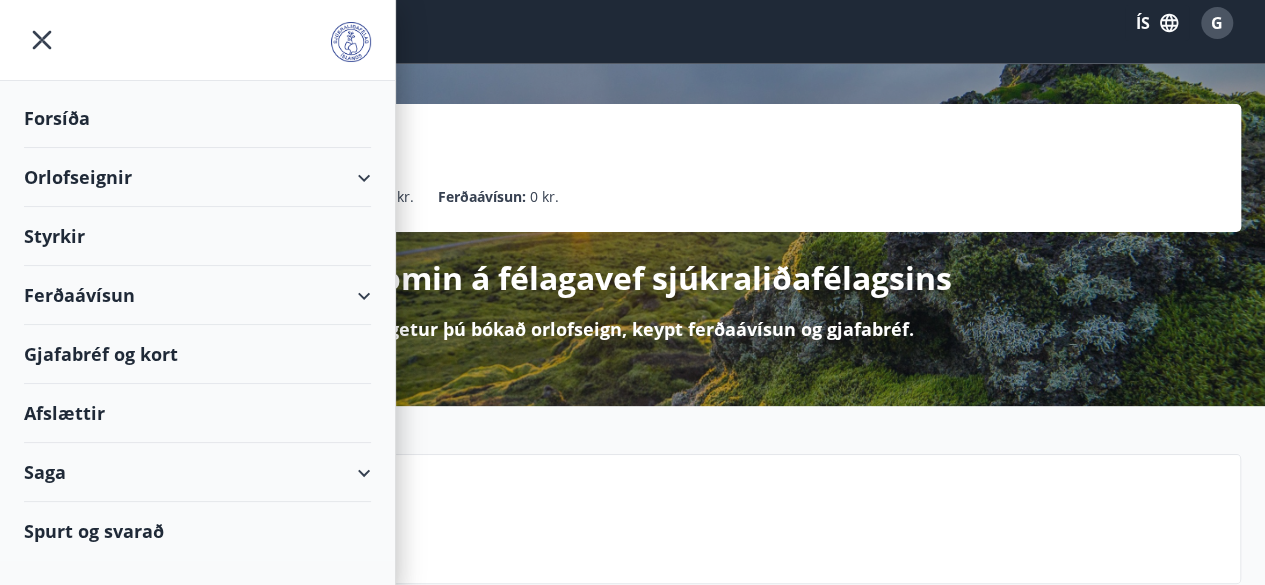 scroll, scrollTop: 0, scrollLeft: 0, axis: both 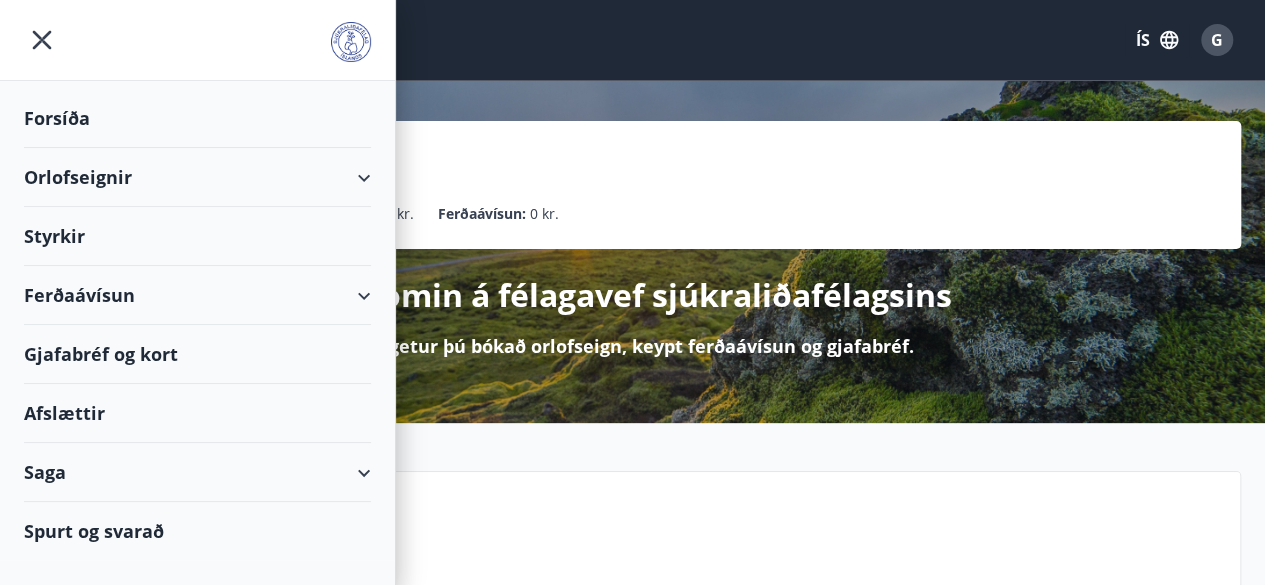 click on "Saga" at bounding box center (197, 472) 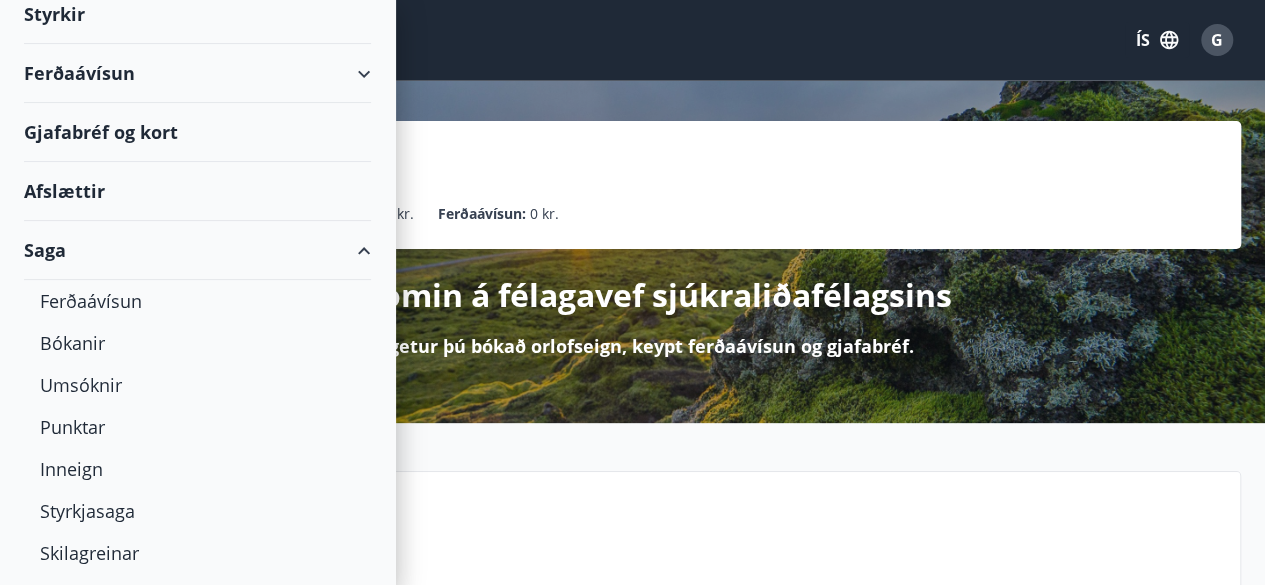 scroll, scrollTop: 231, scrollLeft: 0, axis: vertical 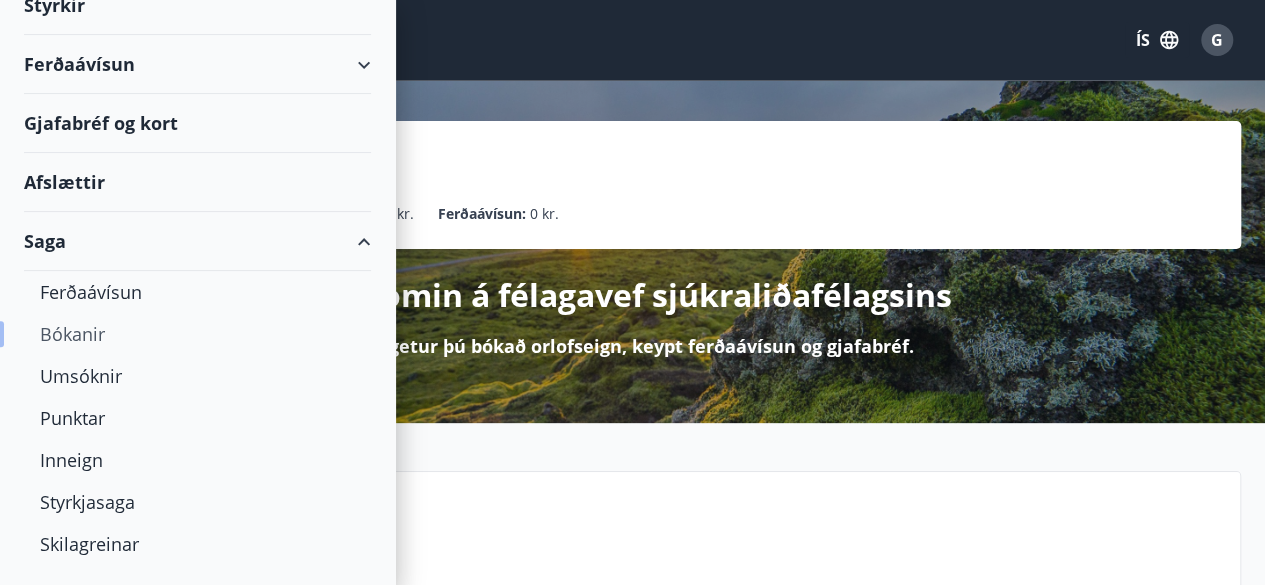 click on "Bókanir" at bounding box center [197, 334] 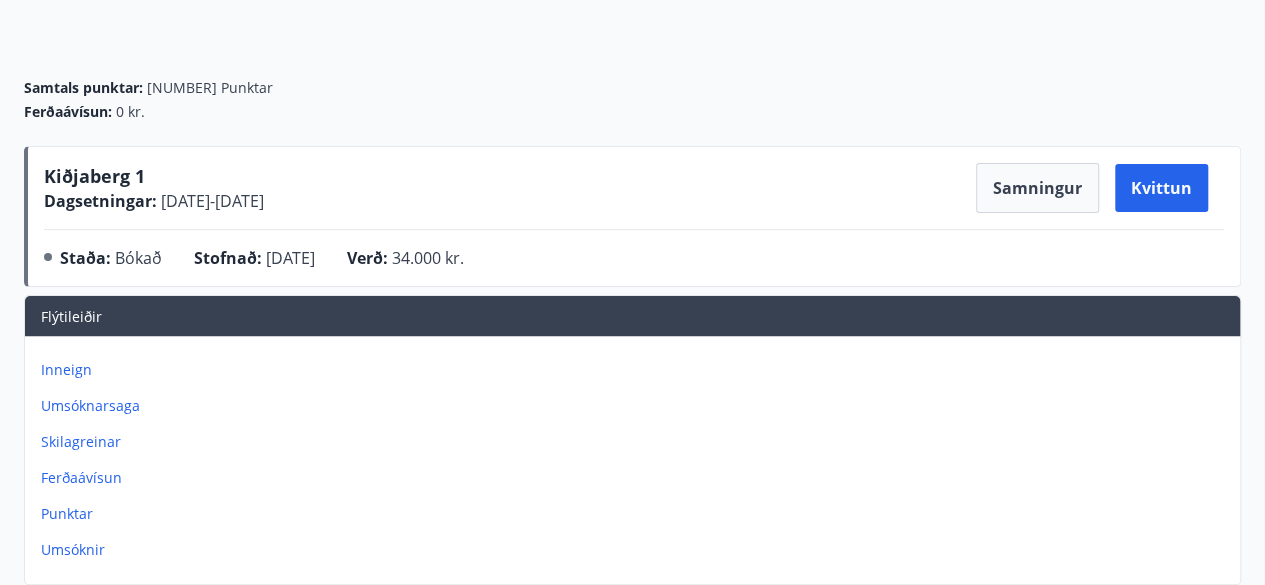 scroll, scrollTop: 169, scrollLeft: 0, axis: vertical 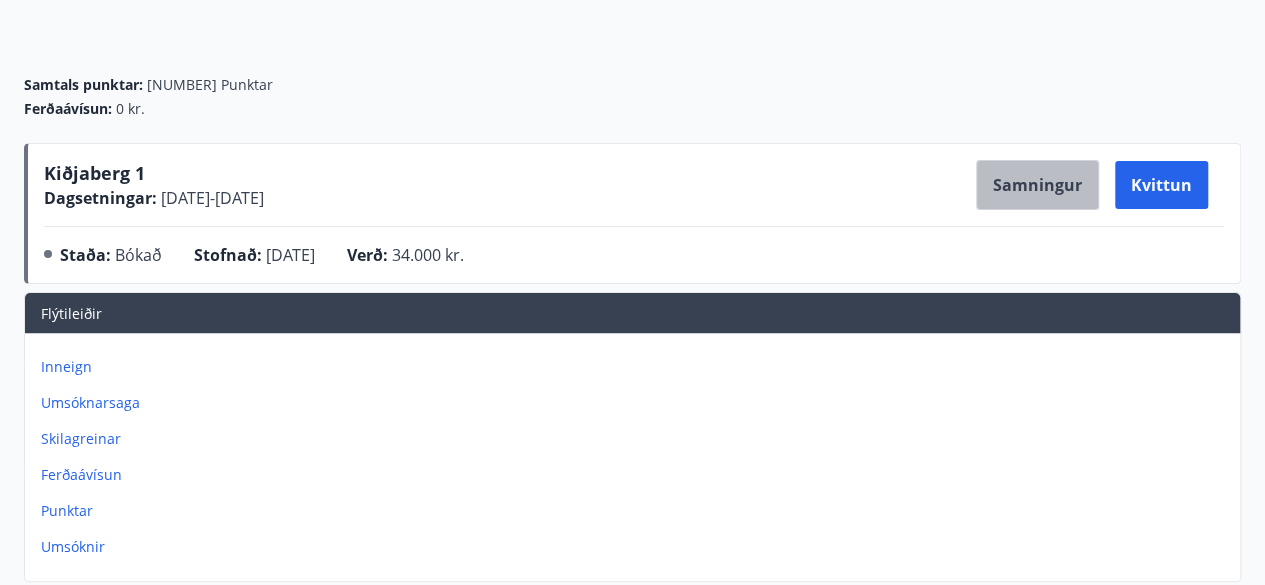 click on "Samningur" at bounding box center (1037, 185) 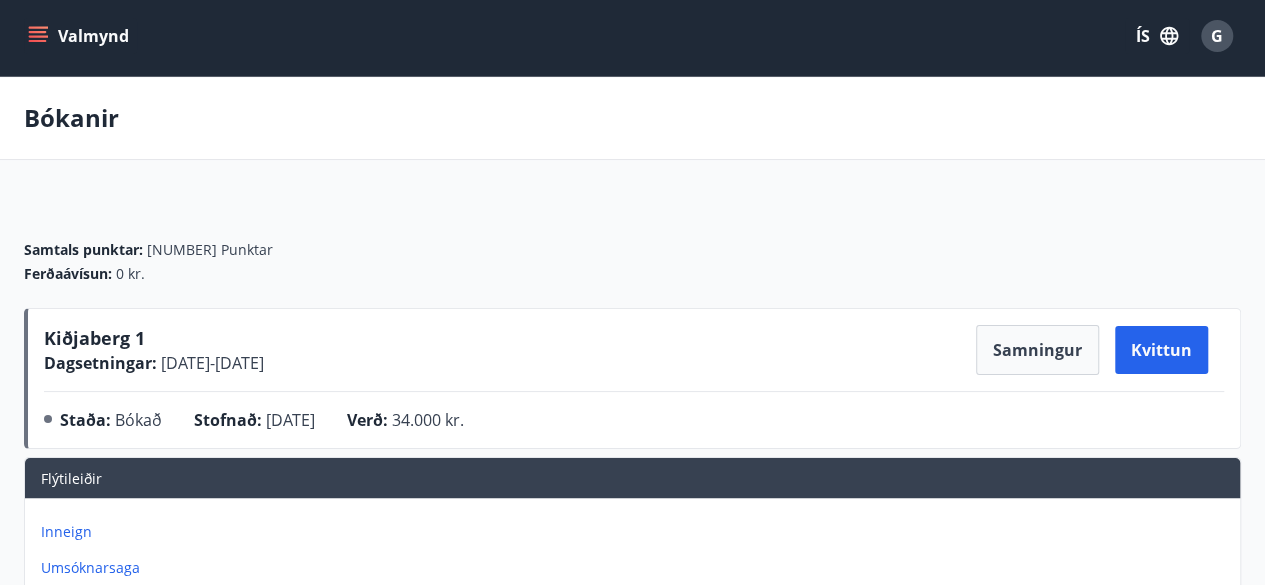 scroll, scrollTop: 0, scrollLeft: 0, axis: both 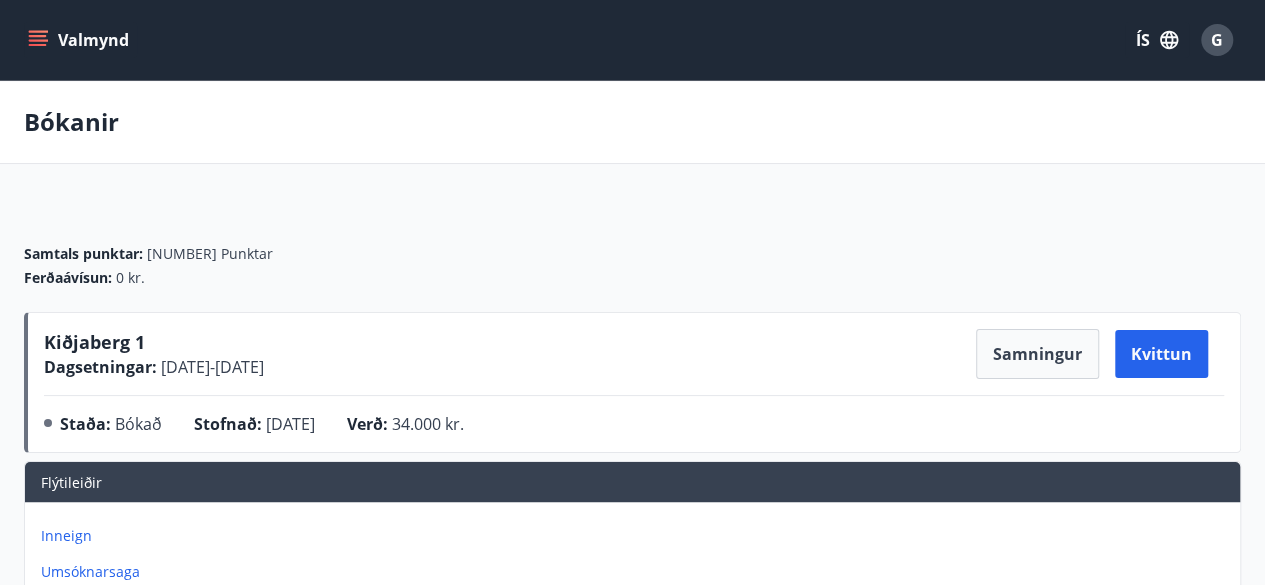 click 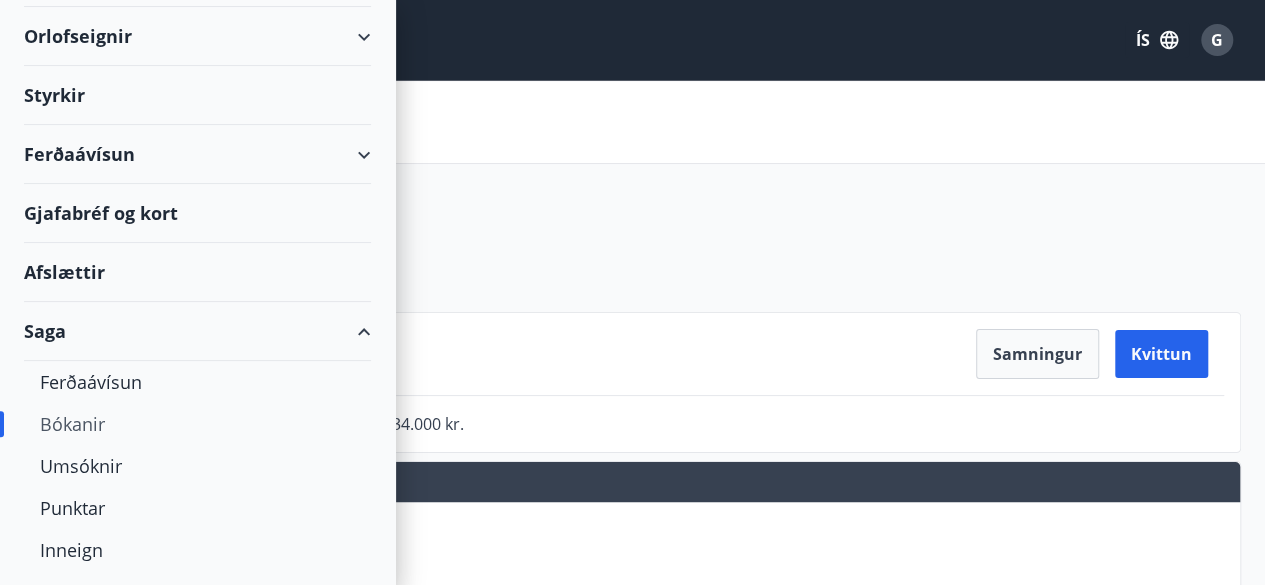 scroll, scrollTop: 153, scrollLeft: 0, axis: vertical 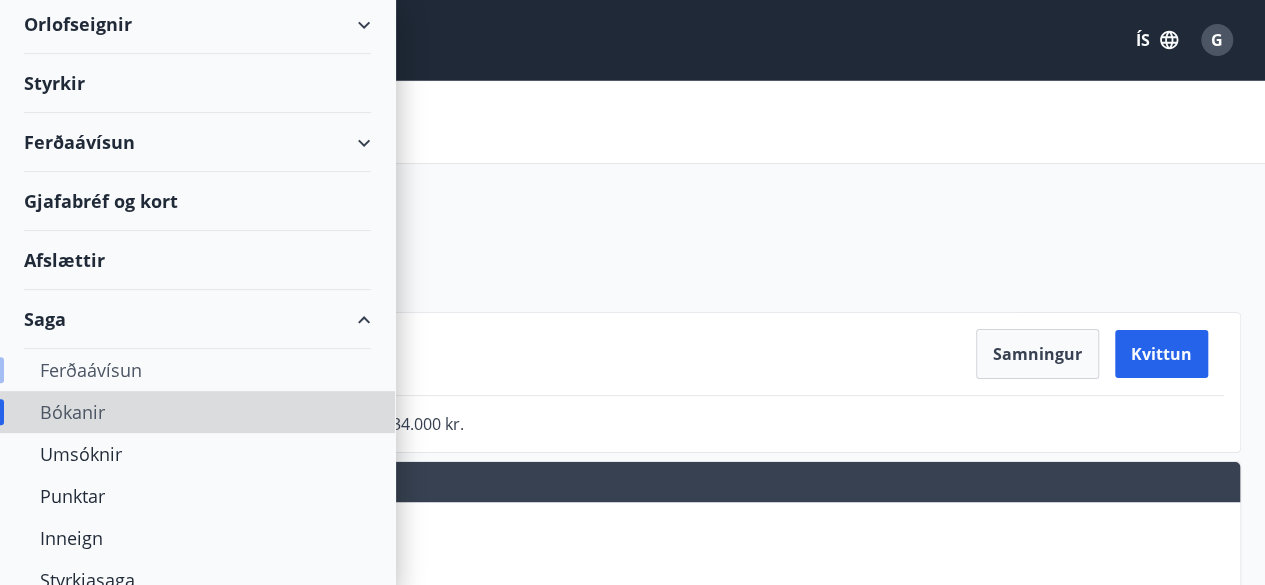 drag, startPoint x: 112, startPoint y: 411, endPoint x: 104, endPoint y: 358, distance: 53.600372 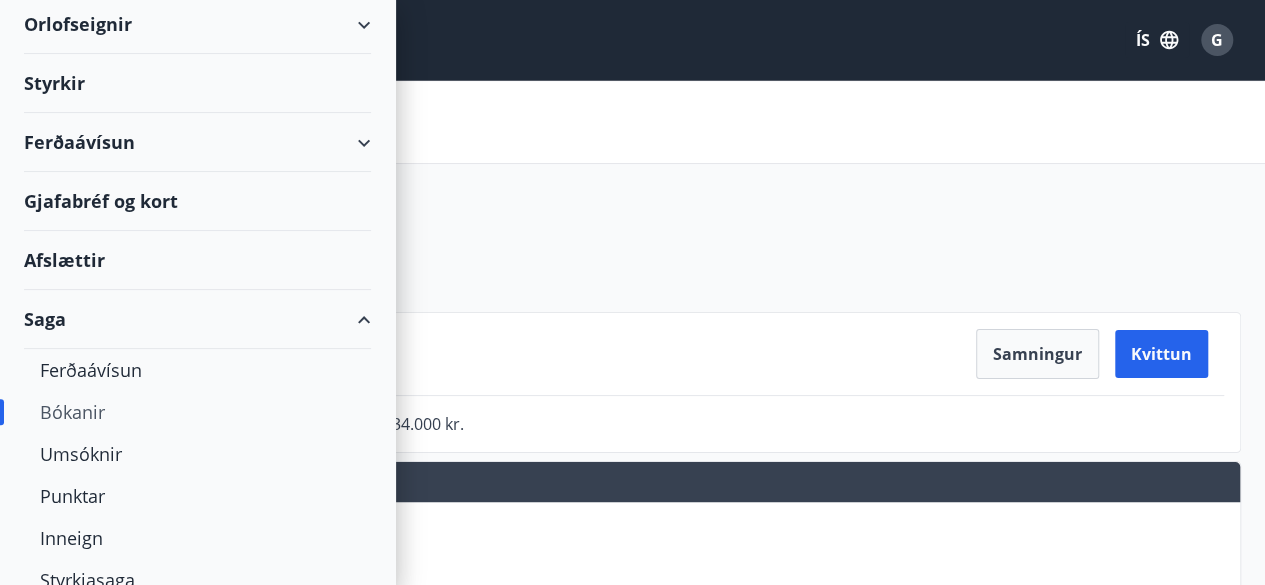 click on "Bókanir" at bounding box center [197, 412] 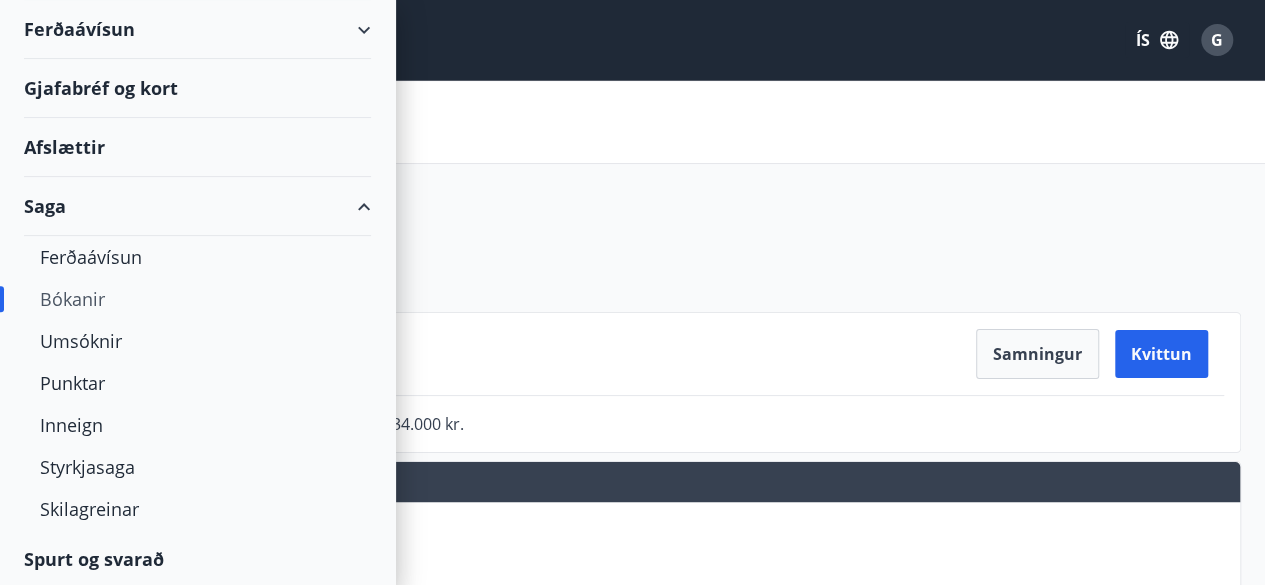 click on "Bókanir" at bounding box center [197, 299] 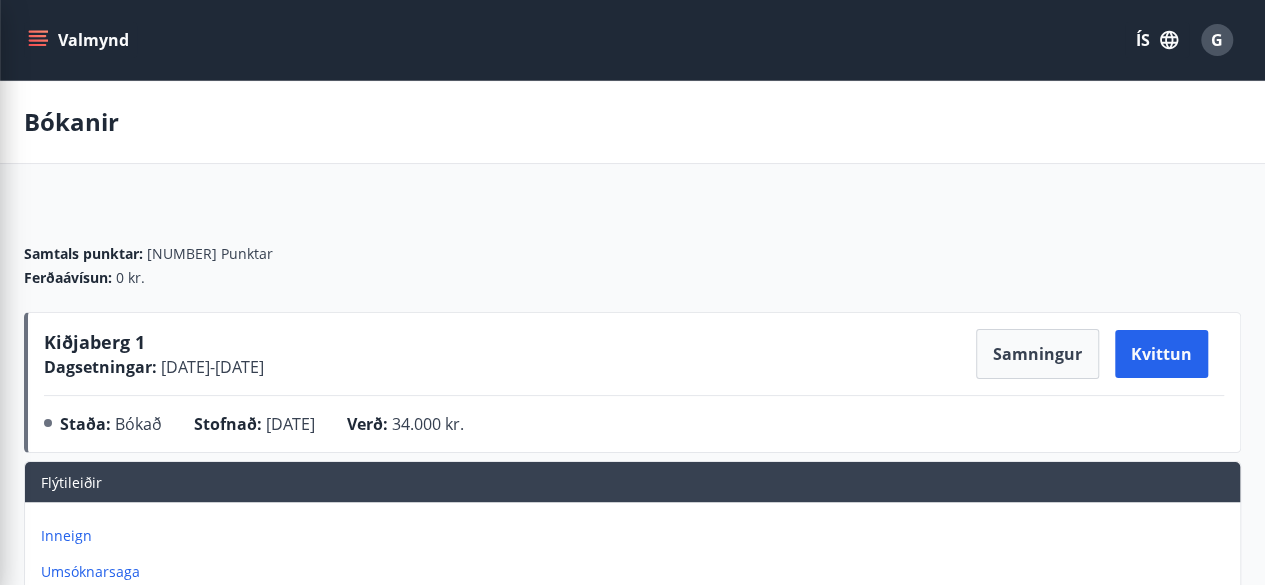 click on "[STREET] [NUMBER] Dagsetningar : [DATE]  -  [DATE] Samningur Kvittun" at bounding box center [634, 354] 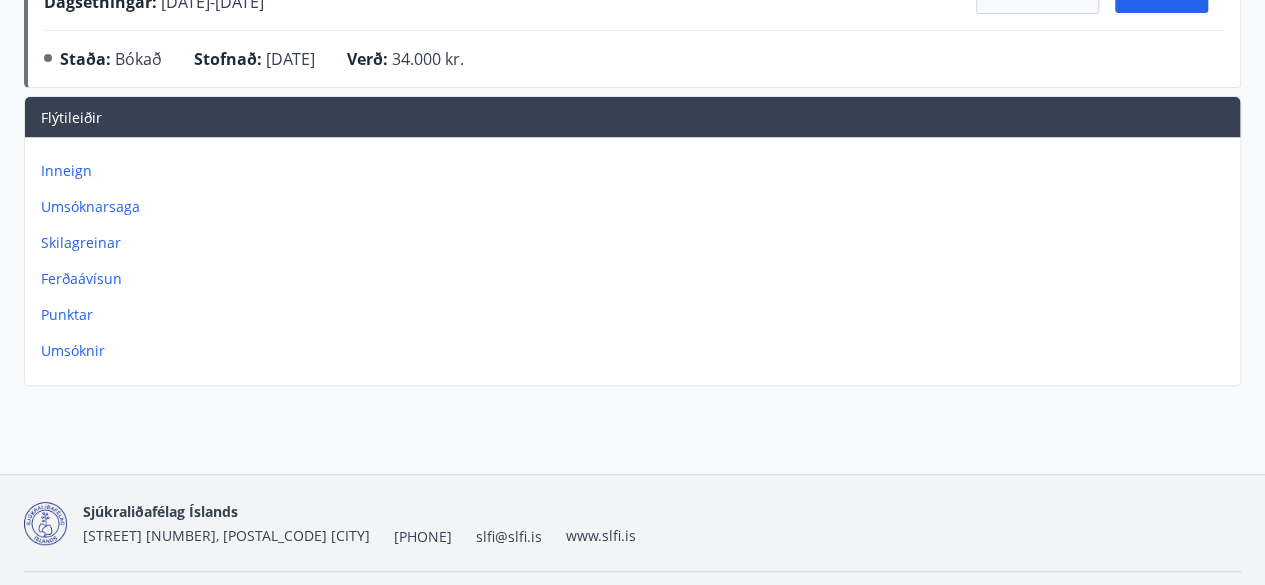 scroll, scrollTop: 0, scrollLeft: 0, axis: both 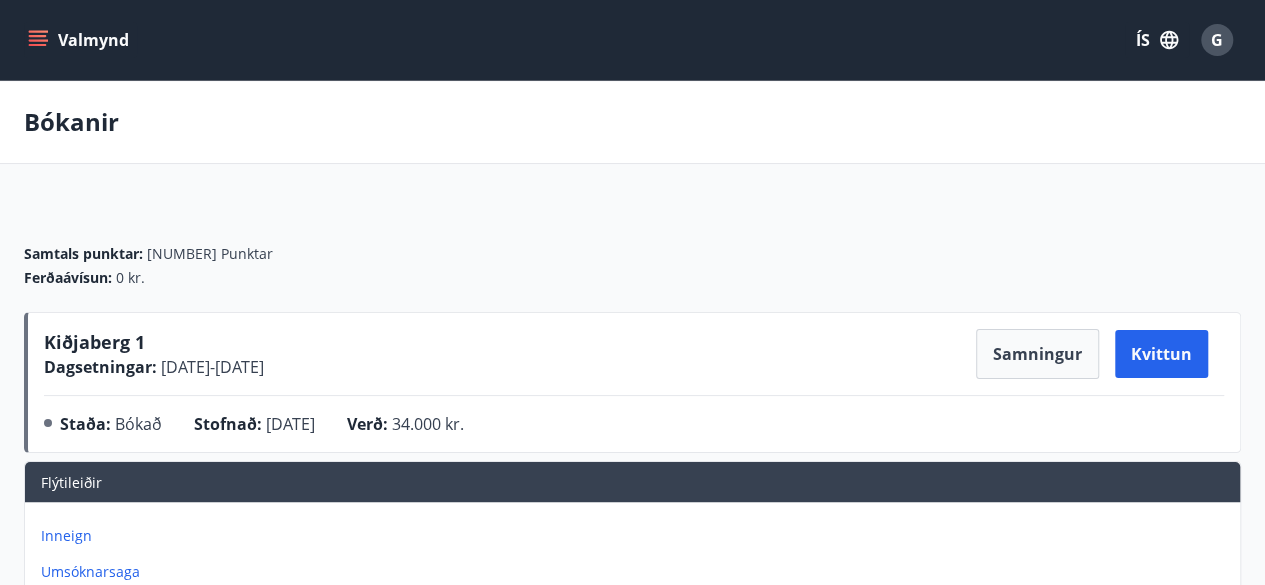 click 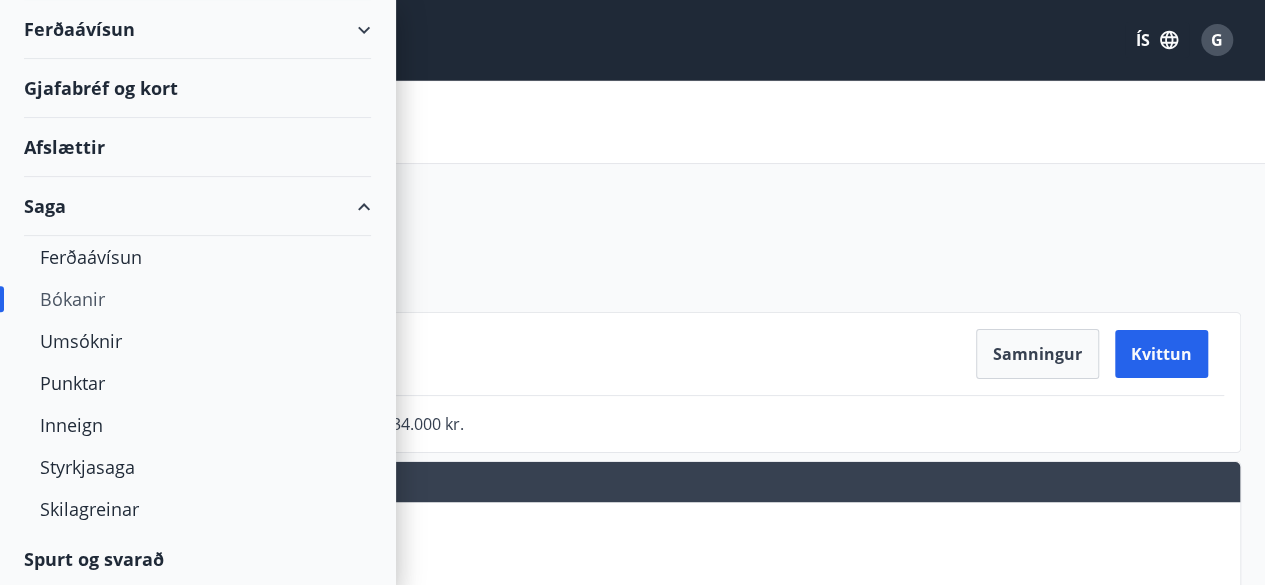 click on "Ferðaávísun" at bounding box center [197, 29] 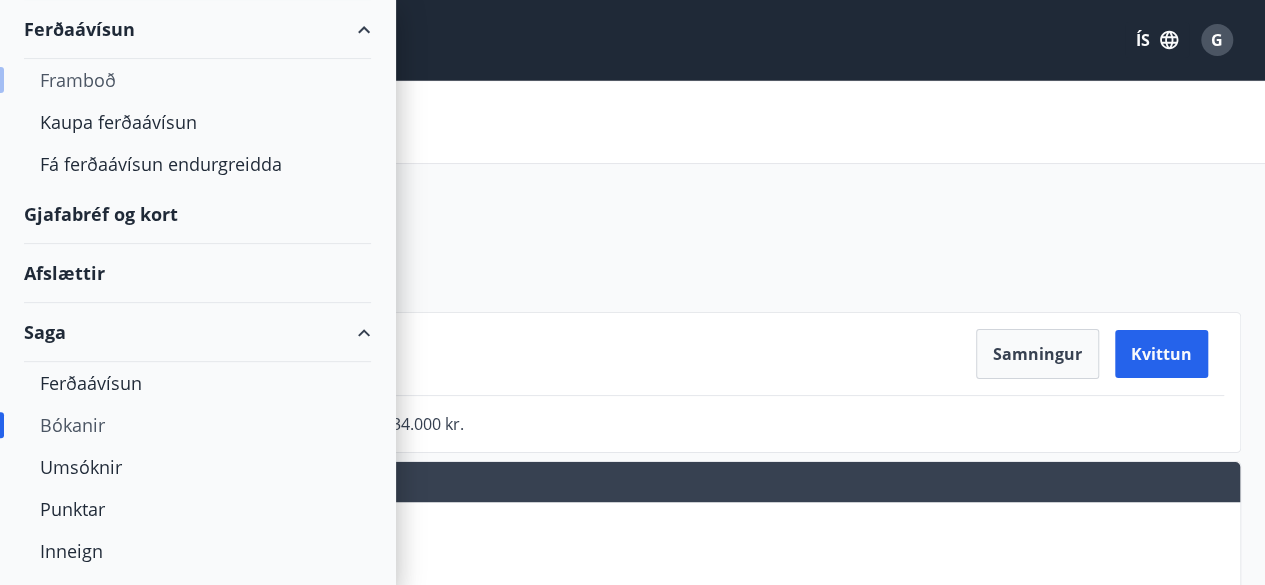 click on "Framboð" at bounding box center [197, 80] 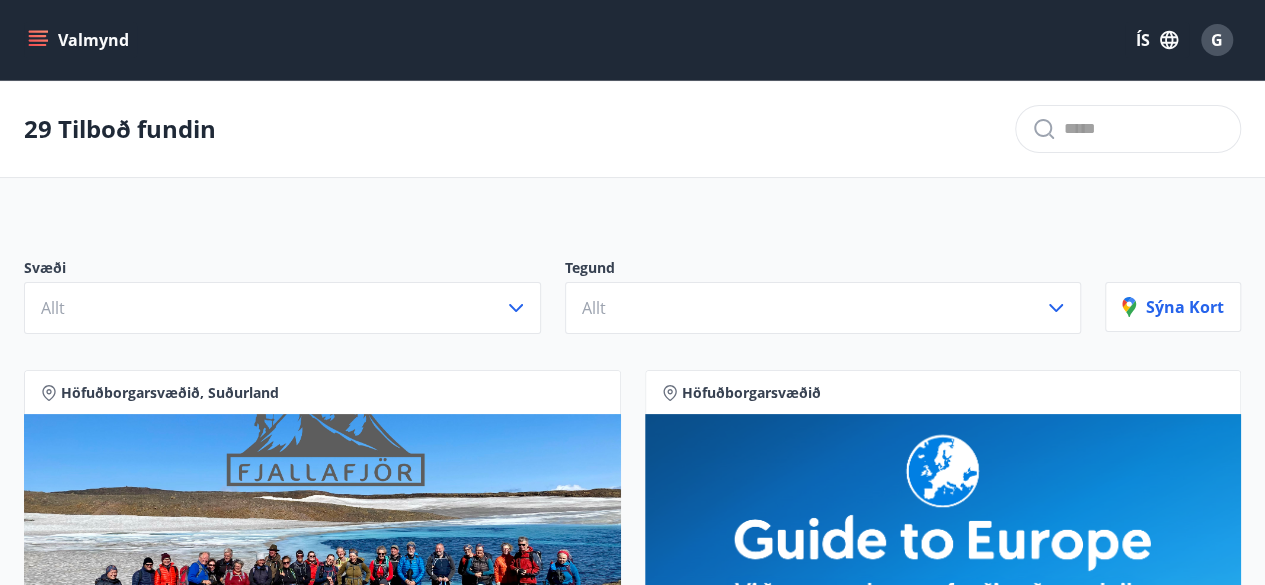 click 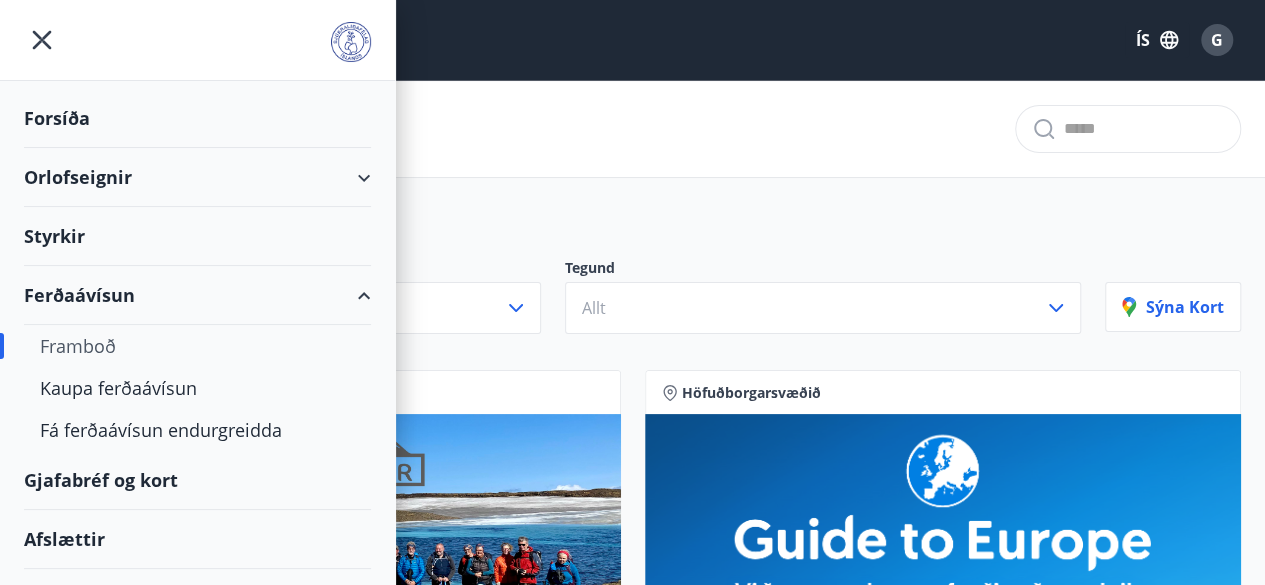 scroll, scrollTop: 98, scrollLeft: 0, axis: vertical 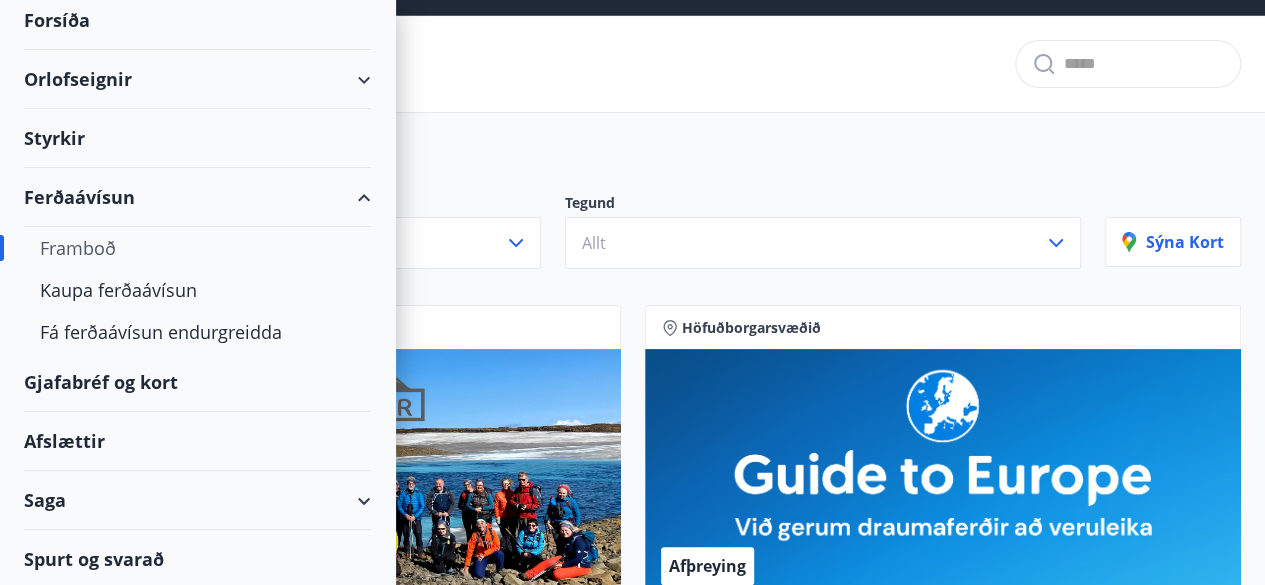 click on "Saga" at bounding box center [197, 500] 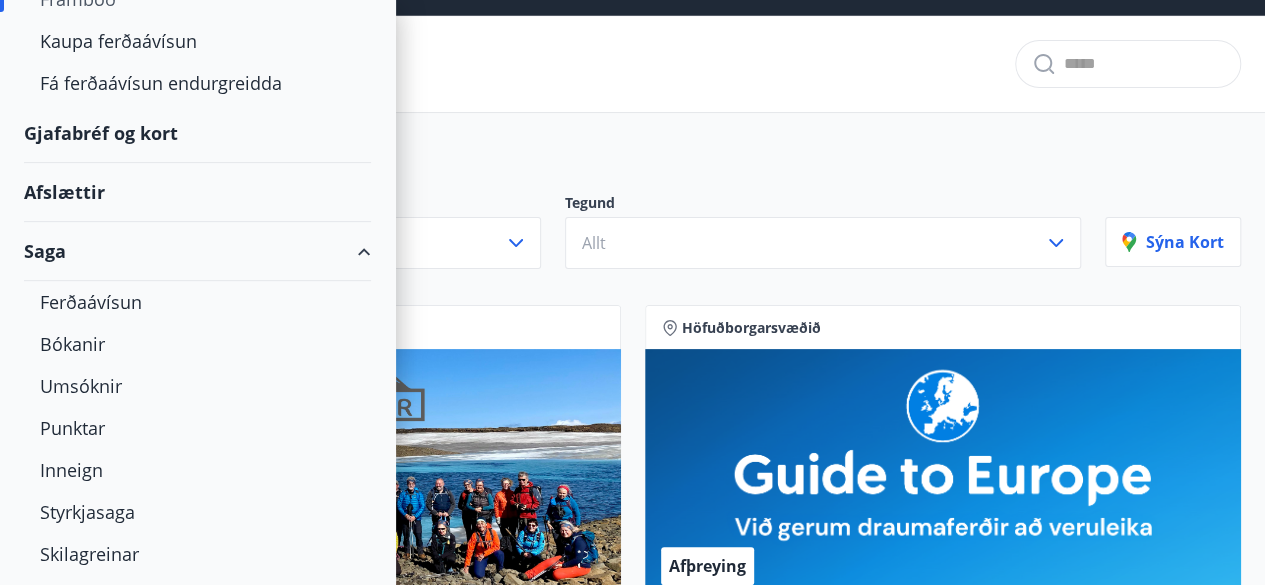 scroll, scrollTop: 392, scrollLeft: 0, axis: vertical 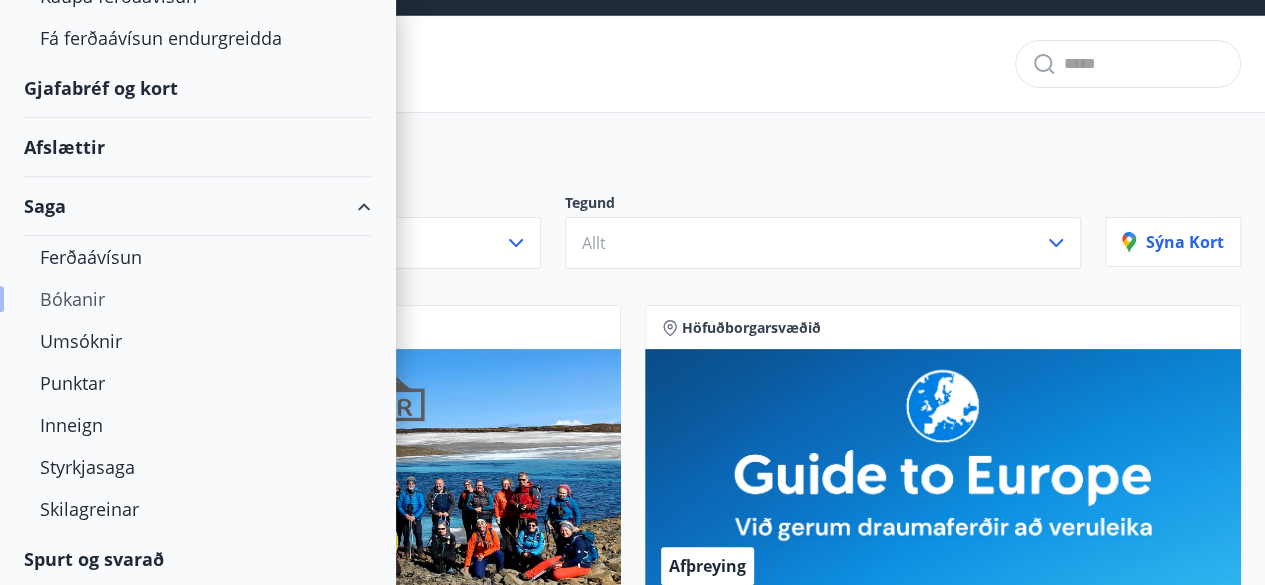 click on "Bókanir" at bounding box center (197, 299) 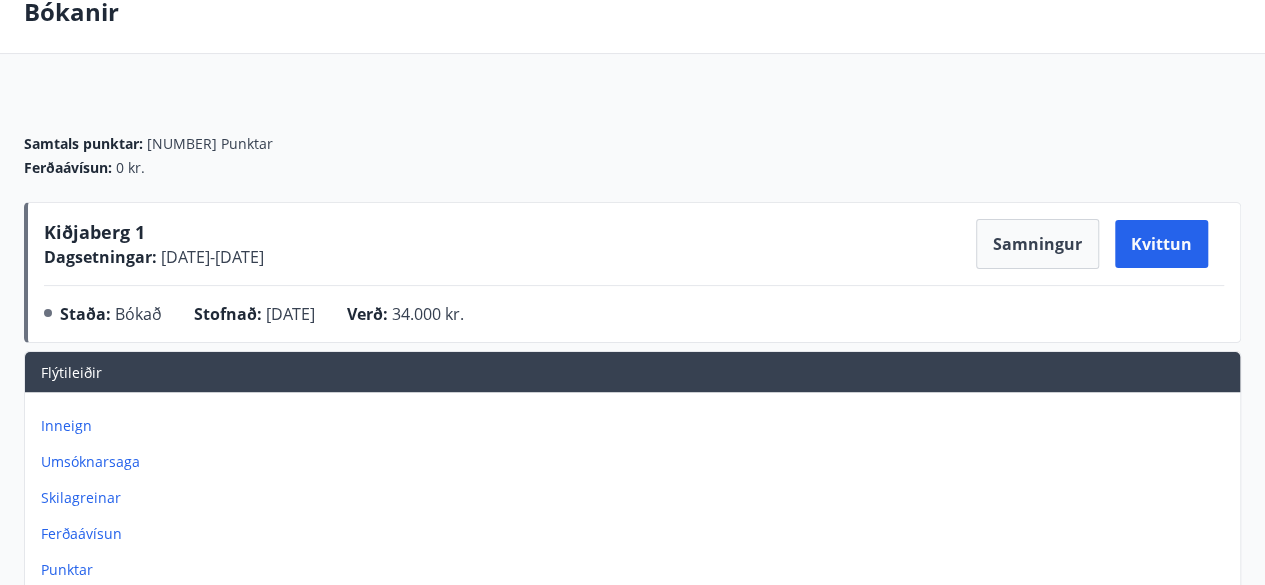 scroll, scrollTop: 272, scrollLeft: 0, axis: vertical 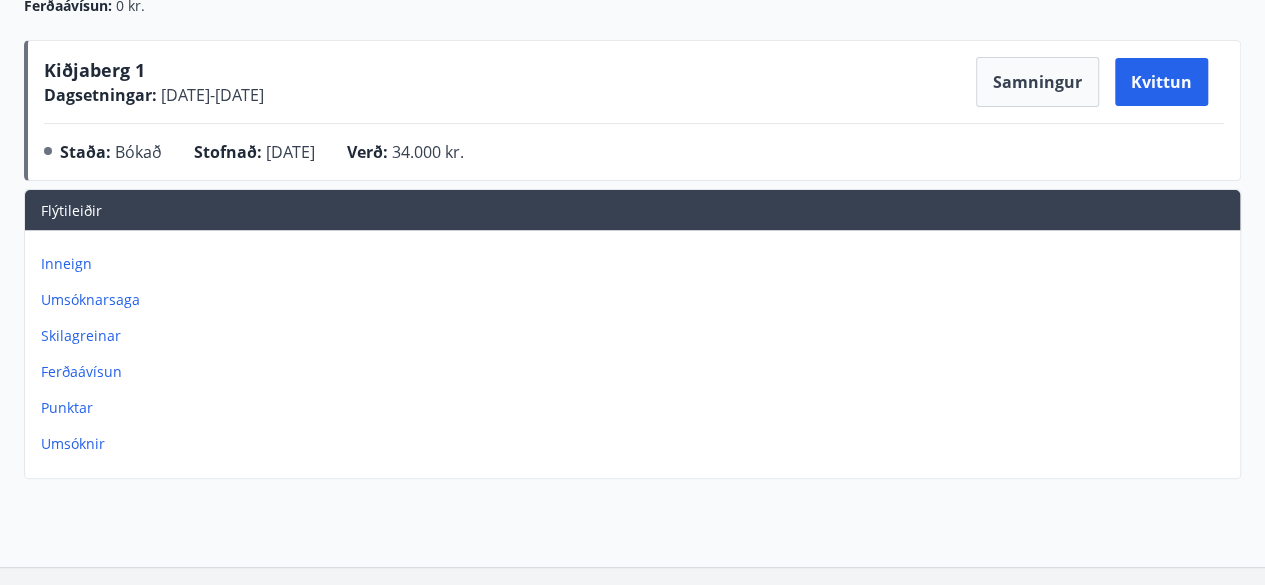 click on "Skilagreinar" at bounding box center (636, 336) 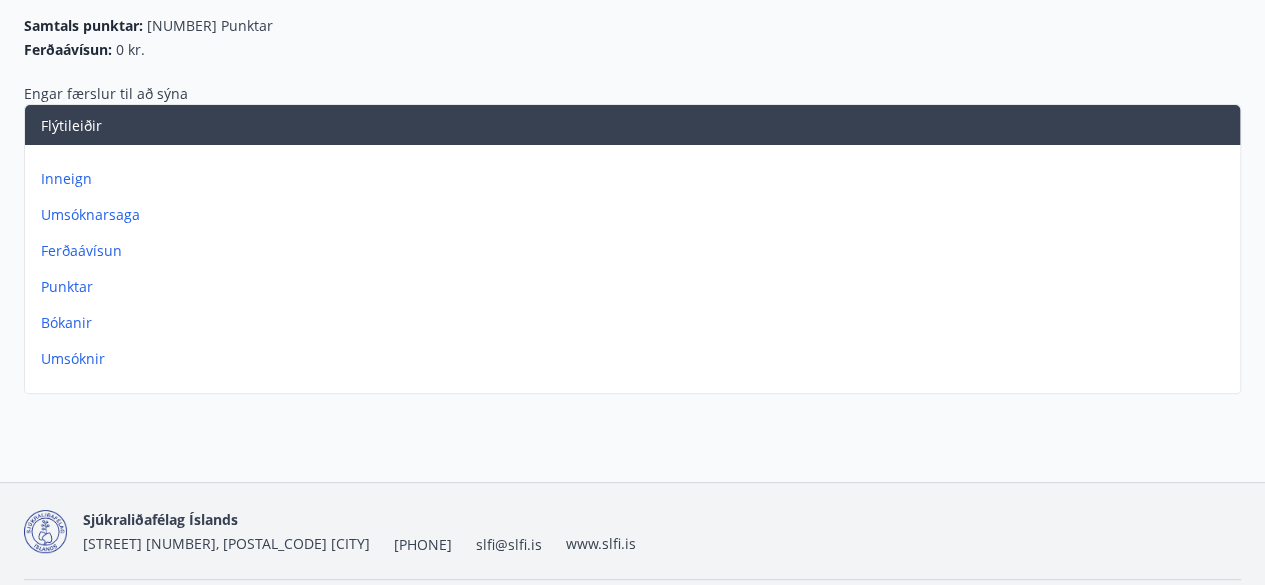 scroll, scrollTop: 212, scrollLeft: 0, axis: vertical 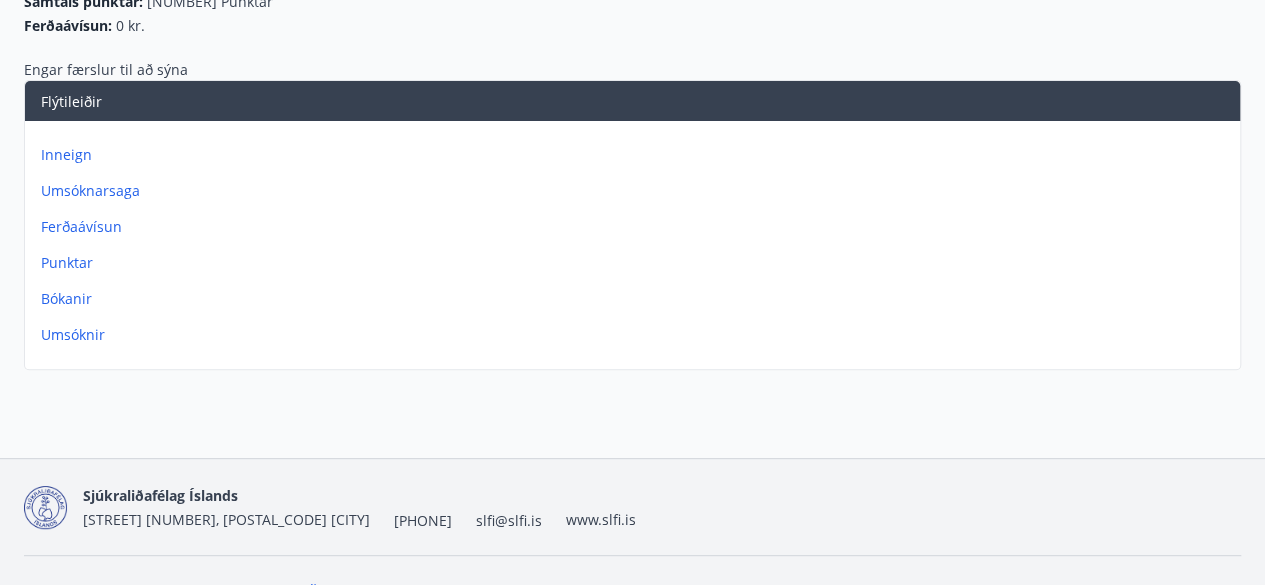click on "Inneign" at bounding box center (636, 155) 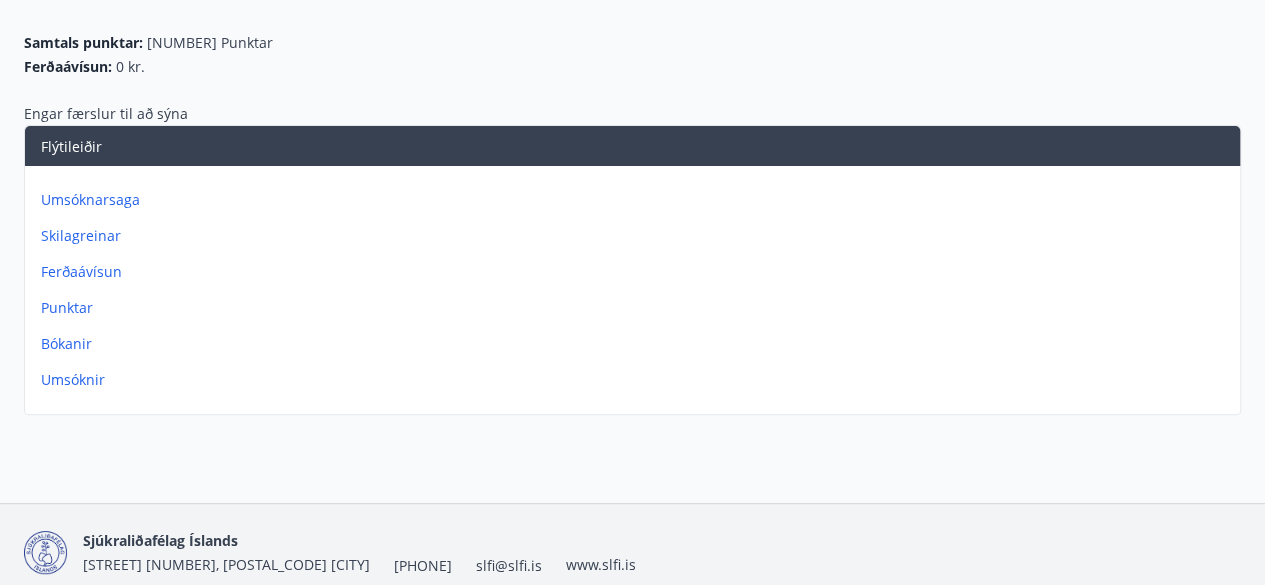 scroll, scrollTop: 216, scrollLeft: 0, axis: vertical 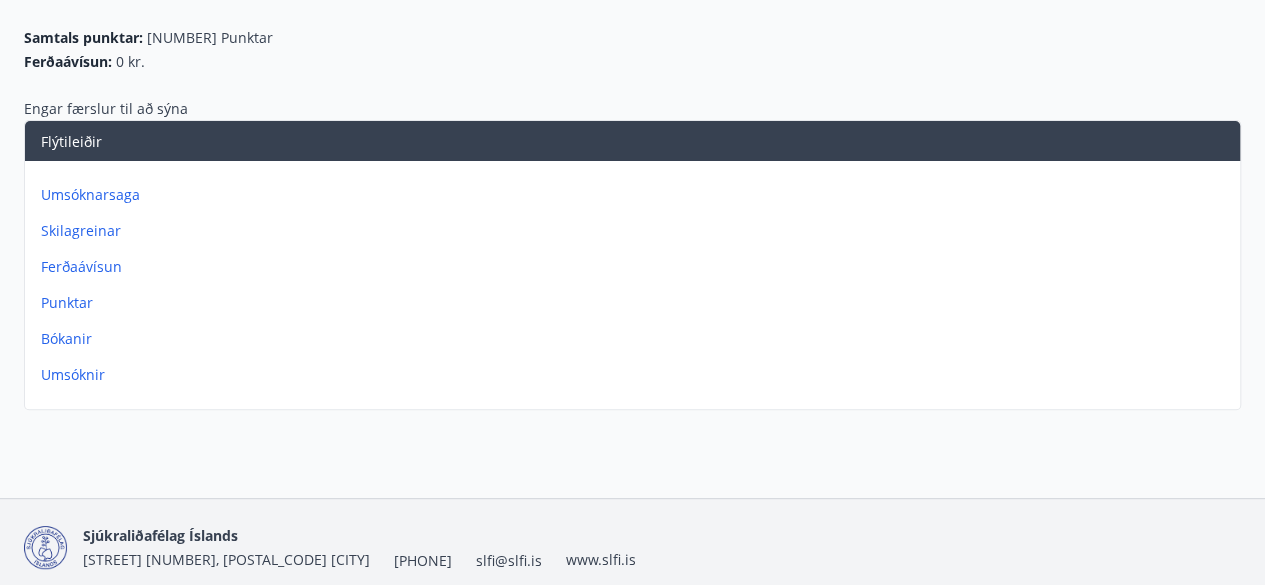 click on "Umsóknir" at bounding box center (636, 375) 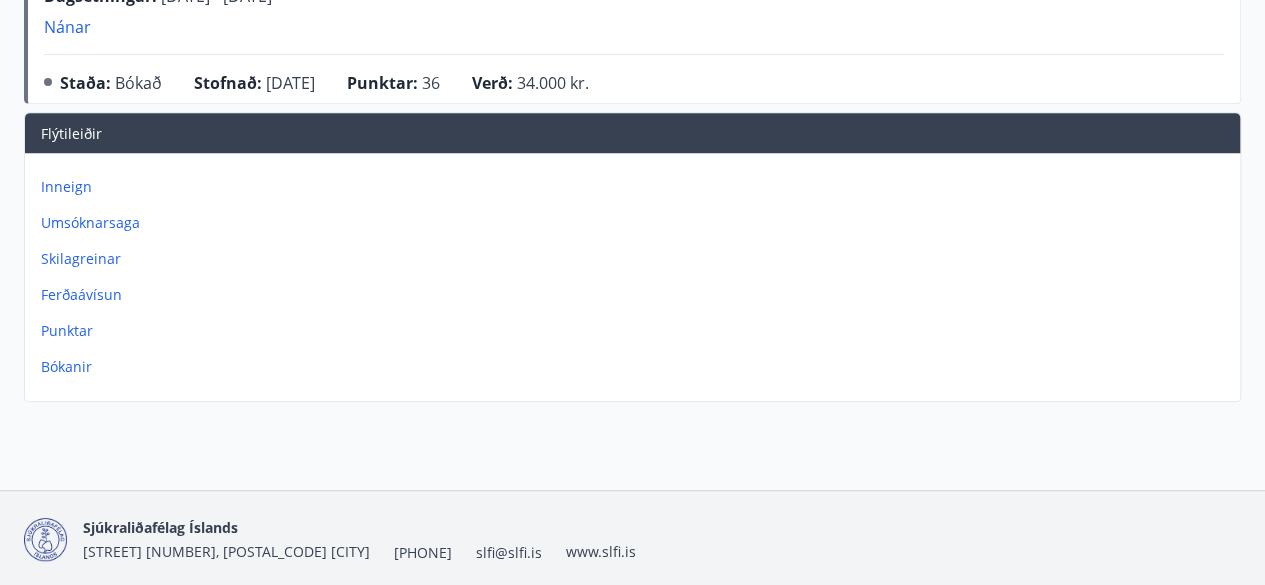 scroll, scrollTop: 403, scrollLeft: 0, axis: vertical 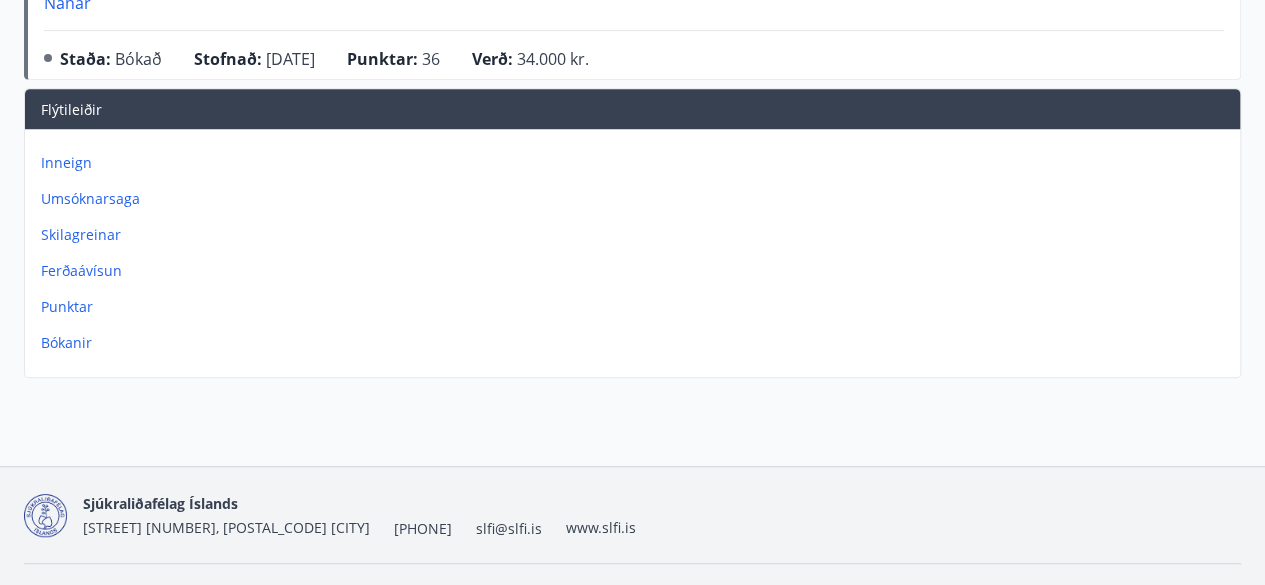 click on "Inneign Umsóknarsaga Skilagreinar Ferðaávísun Punktar Bókanir" at bounding box center (632, 245) 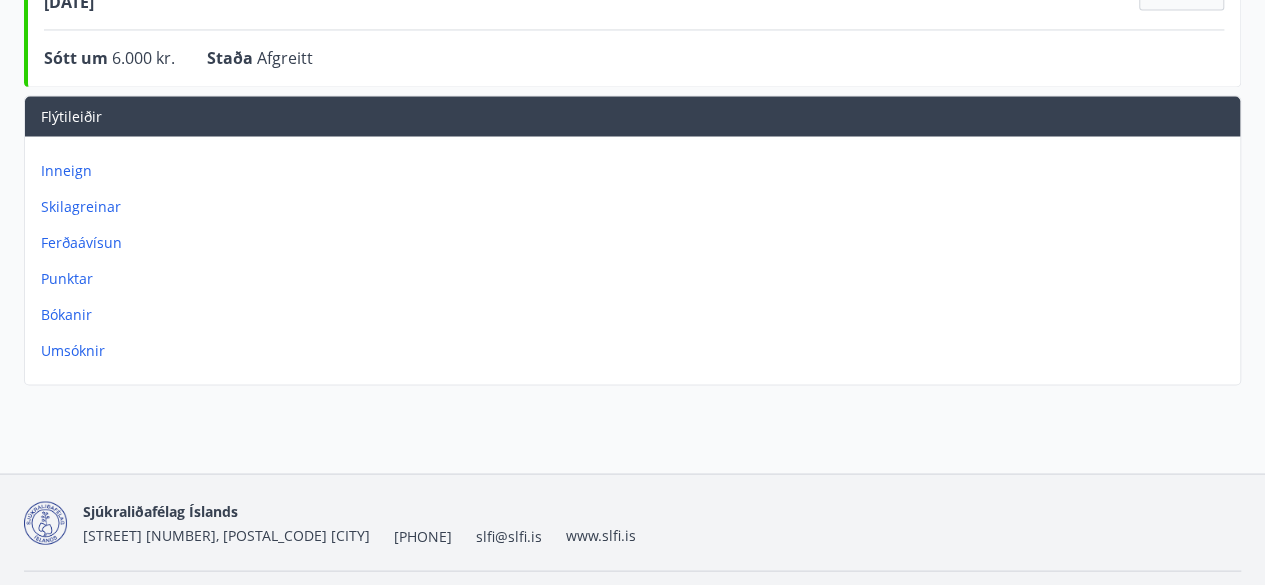 scroll, scrollTop: 1745, scrollLeft: 0, axis: vertical 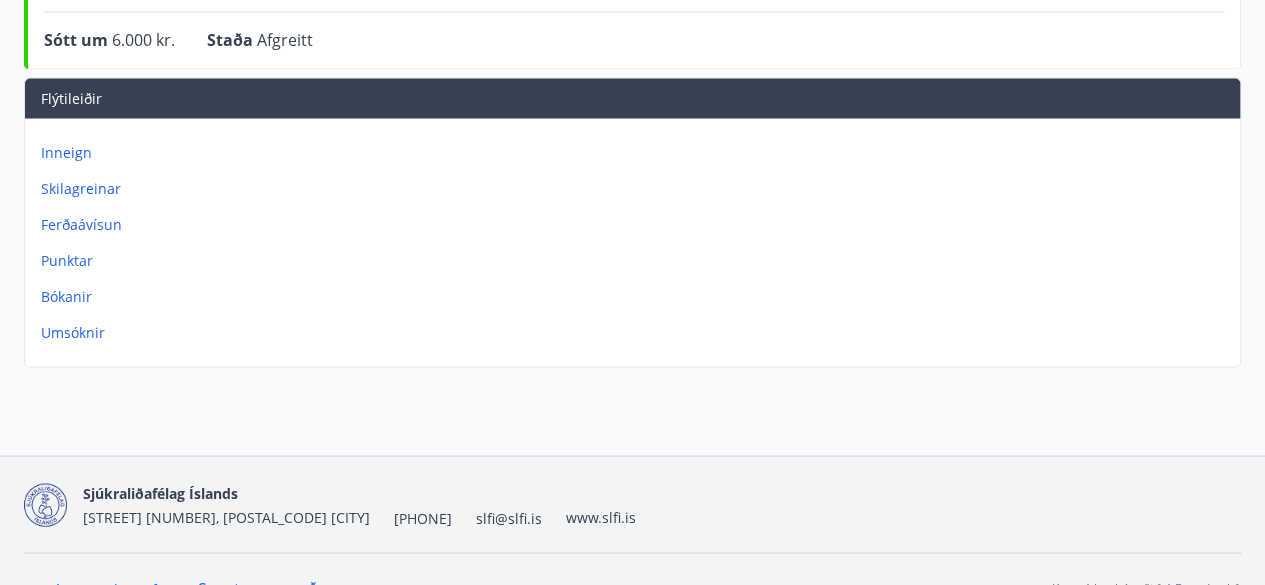 click on "Umsóknir" at bounding box center (636, 332) 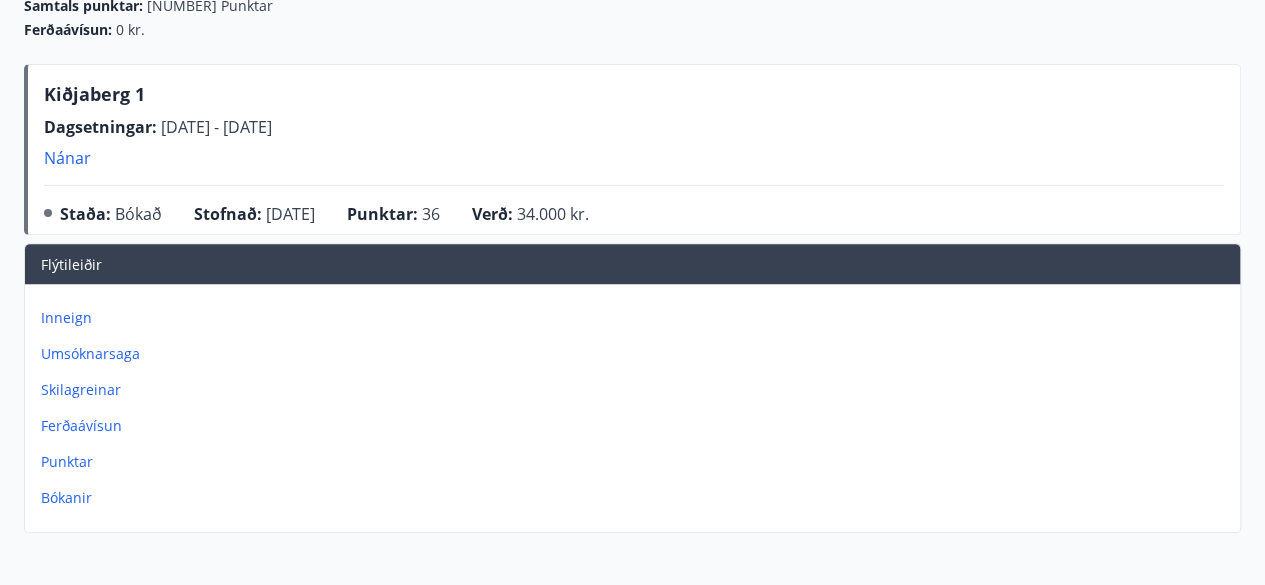 scroll, scrollTop: 250, scrollLeft: 0, axis: vertical 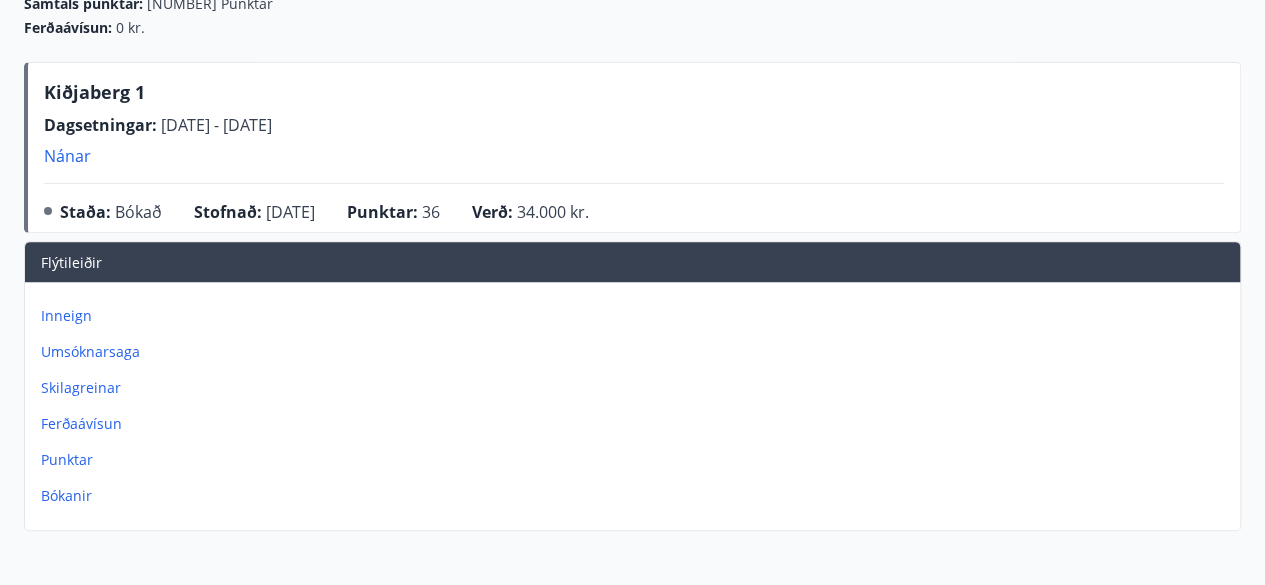 click on "Ferðaávísun" at bounding box center [636, 424] 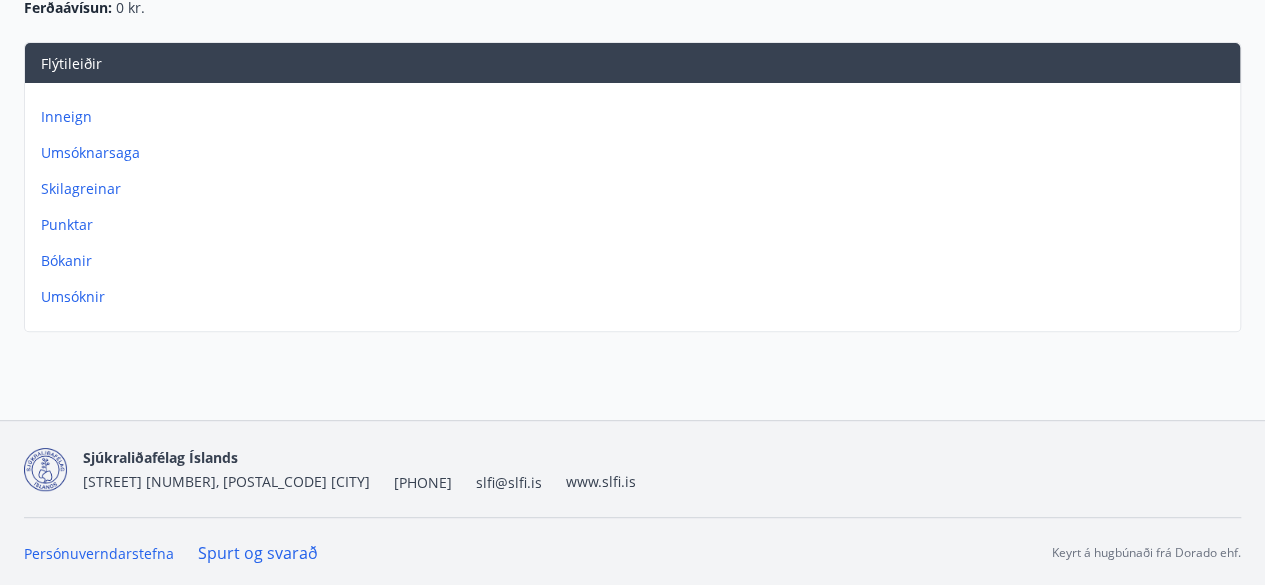 scroll, scrollTop: 0, scrollLeft: 0, axis: both 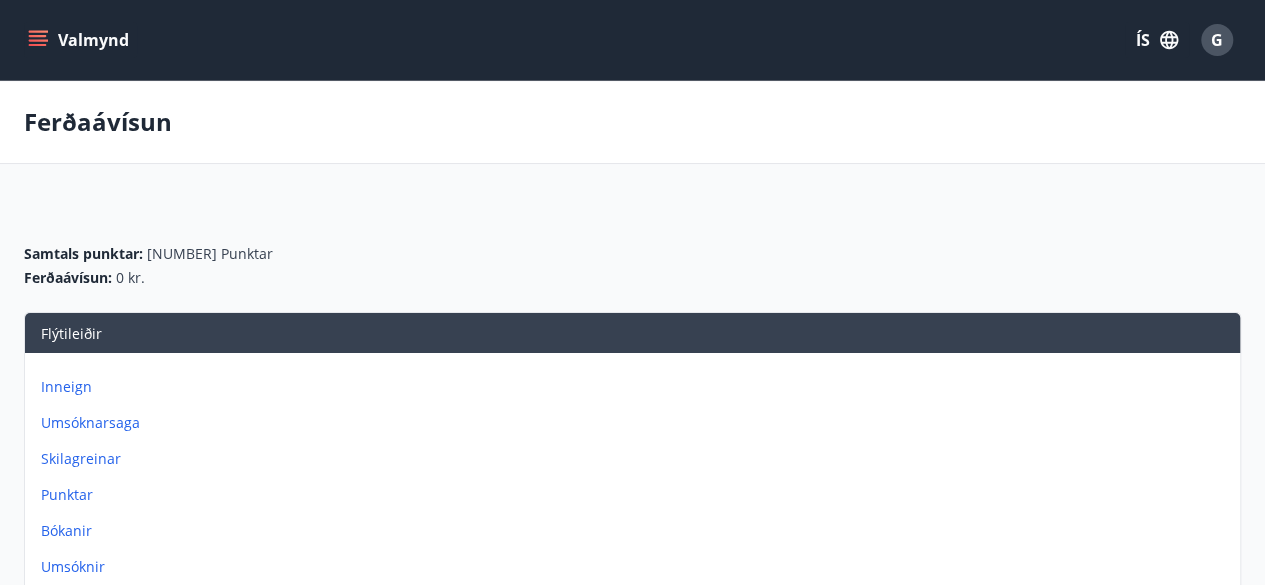 click on "Valmynd" at bounding box center (80, 40) 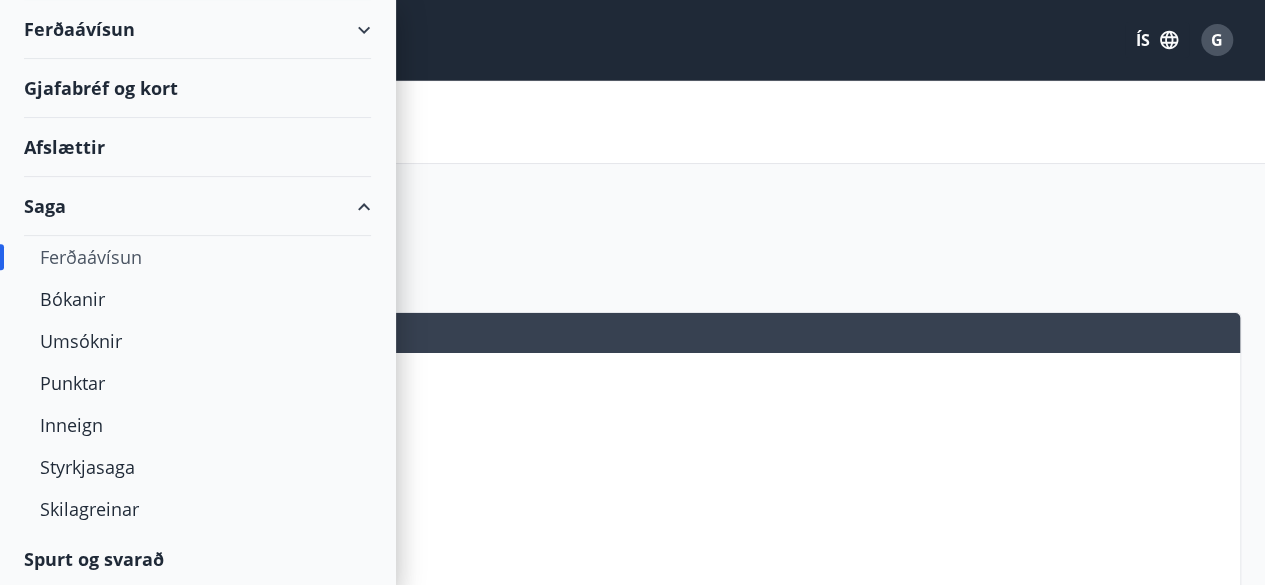 scroll, scrollTop: 265, scrollLeft: 0, axis: vertical 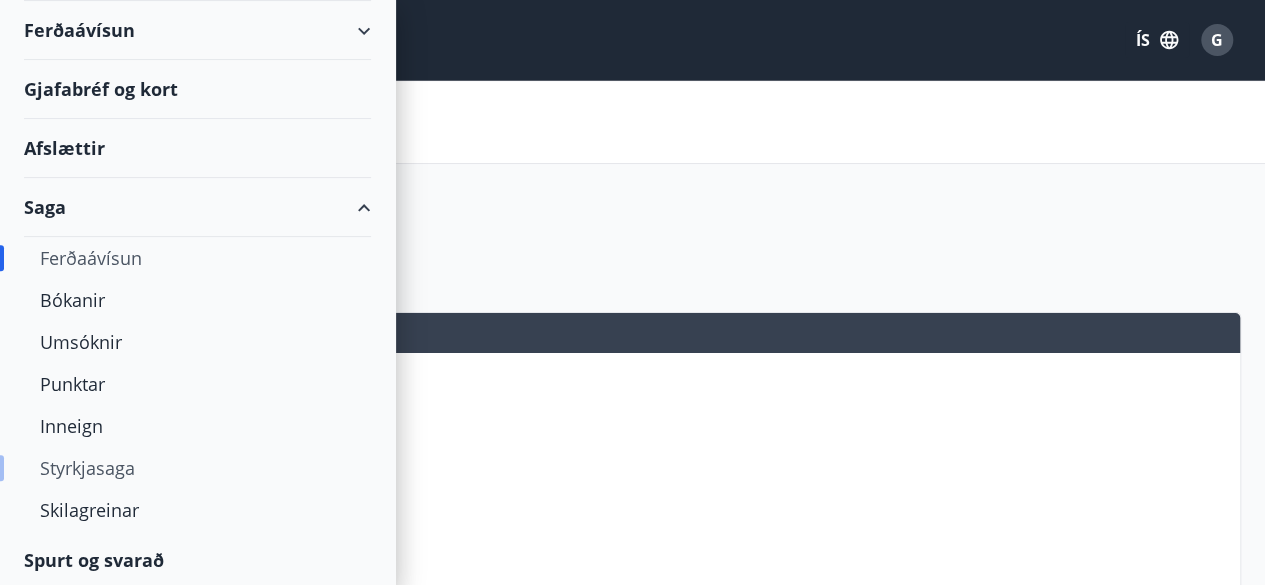 click on "Styrkjasaga" at bounding box center [197, 468] 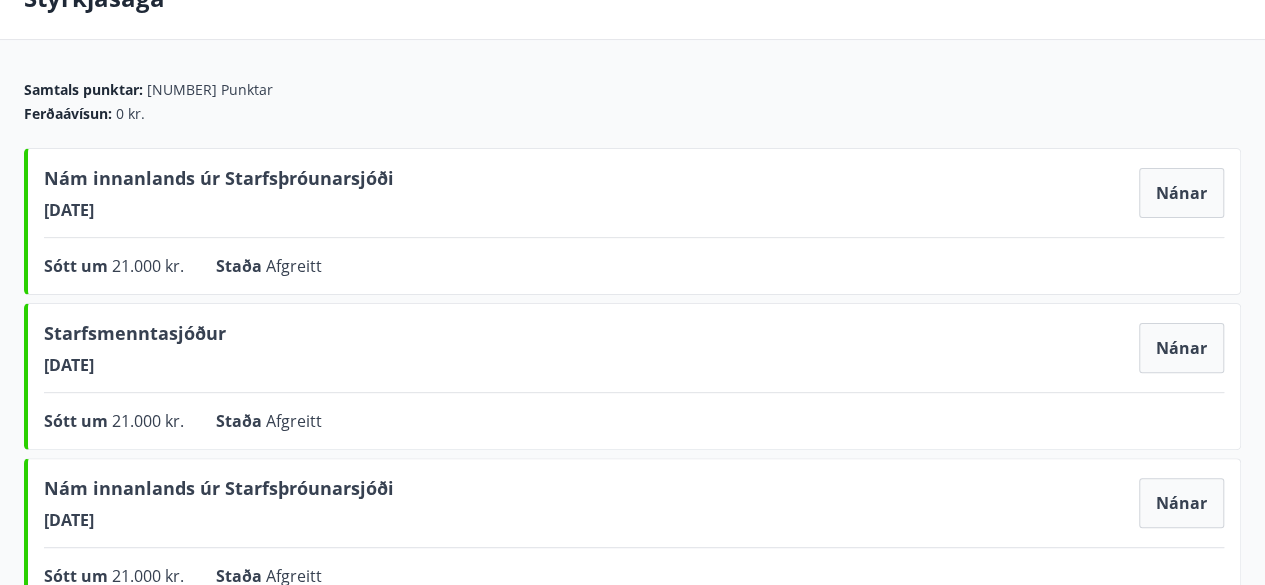 scroll, scrollTop: 0, scrollLeft: 0, axis: both 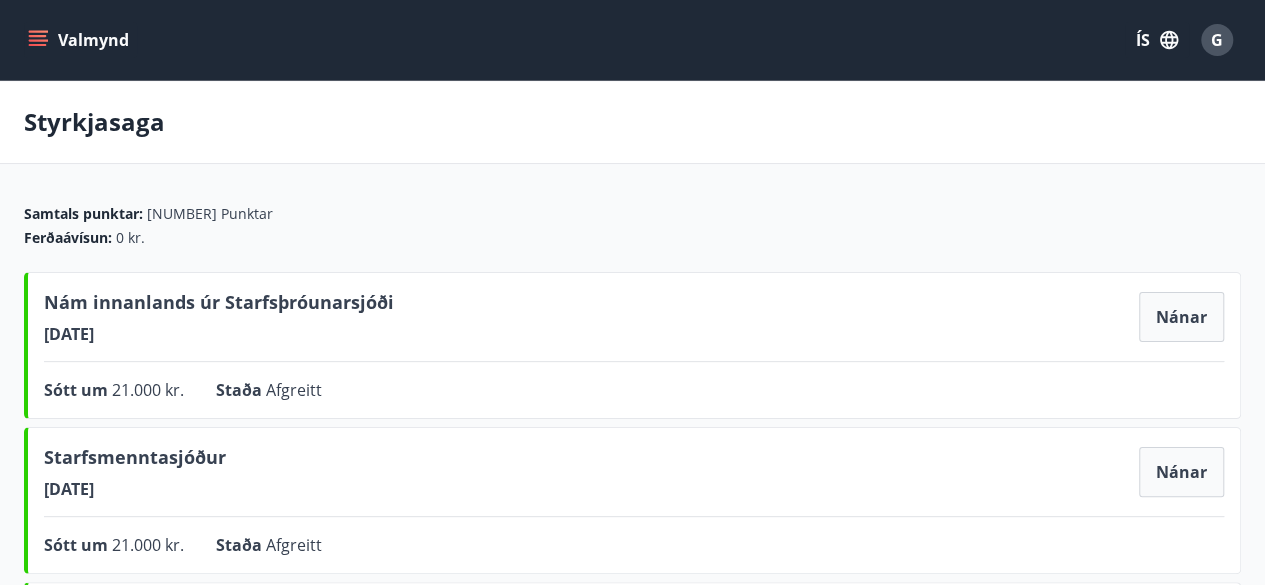 click on "Valmynd" at bounding box center (80, 40) 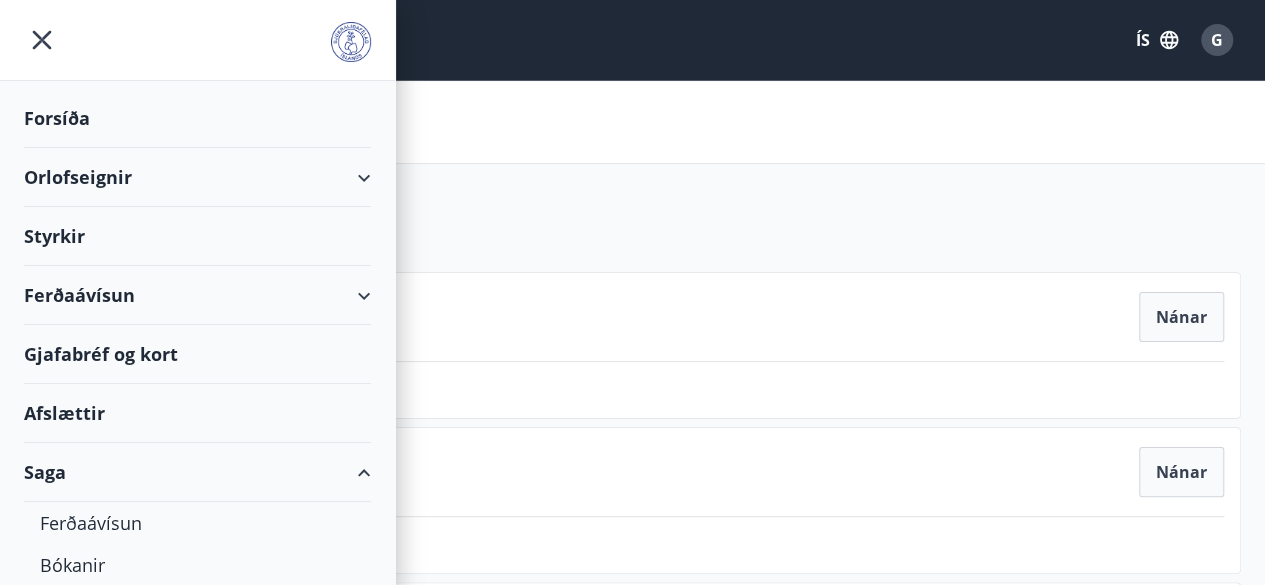 click on "Orlofseignir" at bounding box center (197, 177) 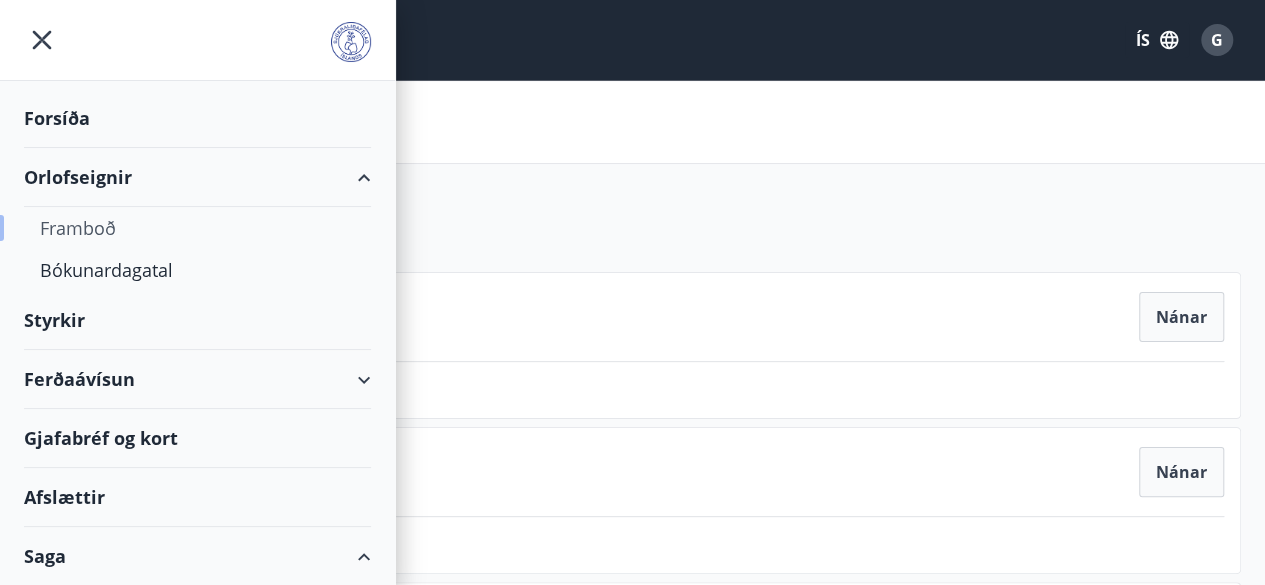 click on "Framboð" at bounding box center (197, 228) 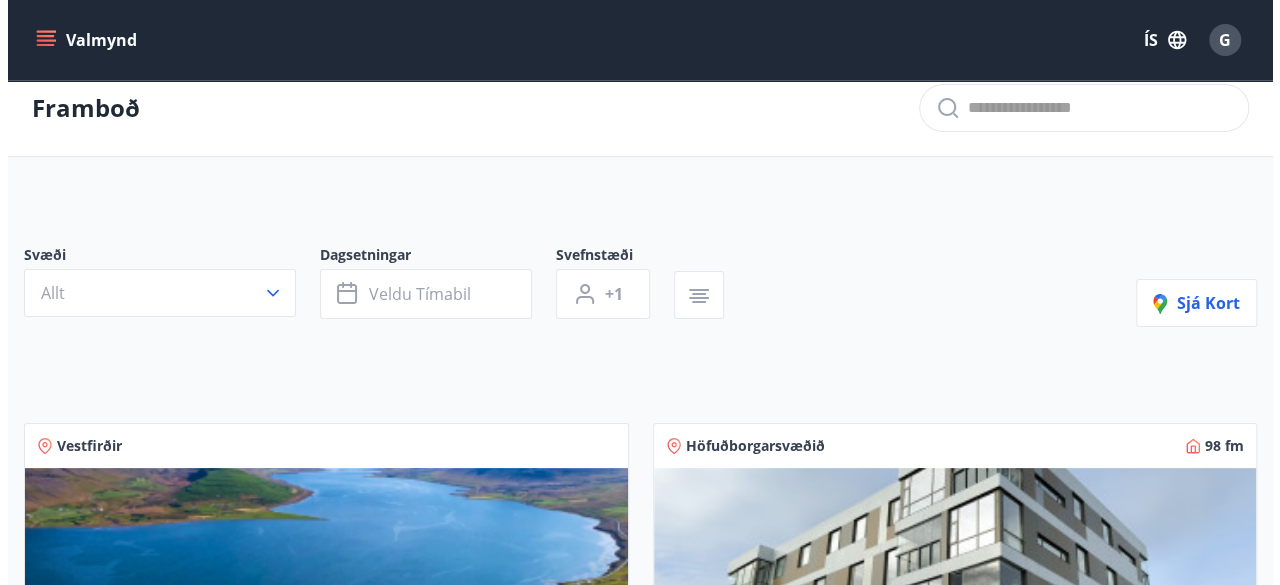 scroll, scrollTop: 0, scrollLeft: 0, axis: both 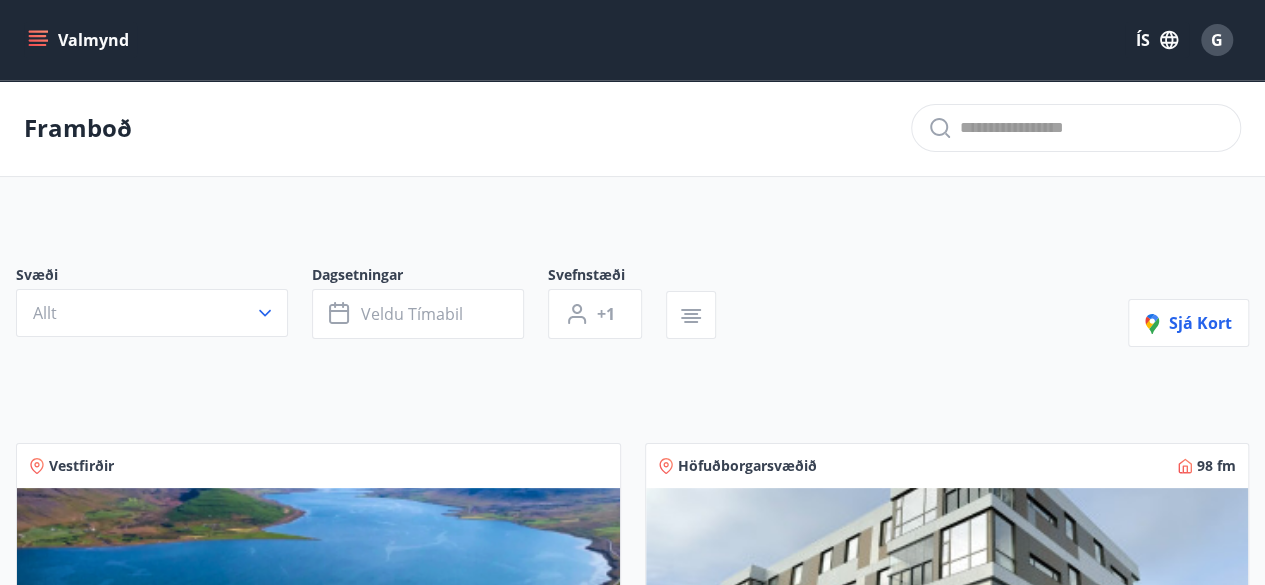 click on "Valmynd" at bounding box center [80, 40] 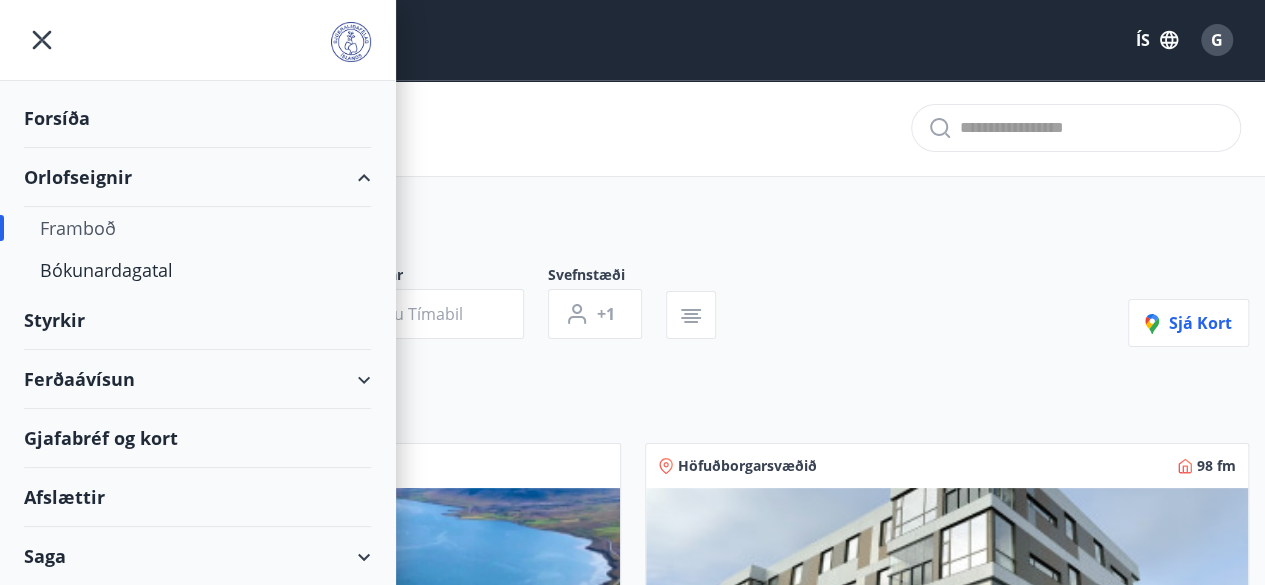 click on "Afslættir" at bounding box center [197, 497] 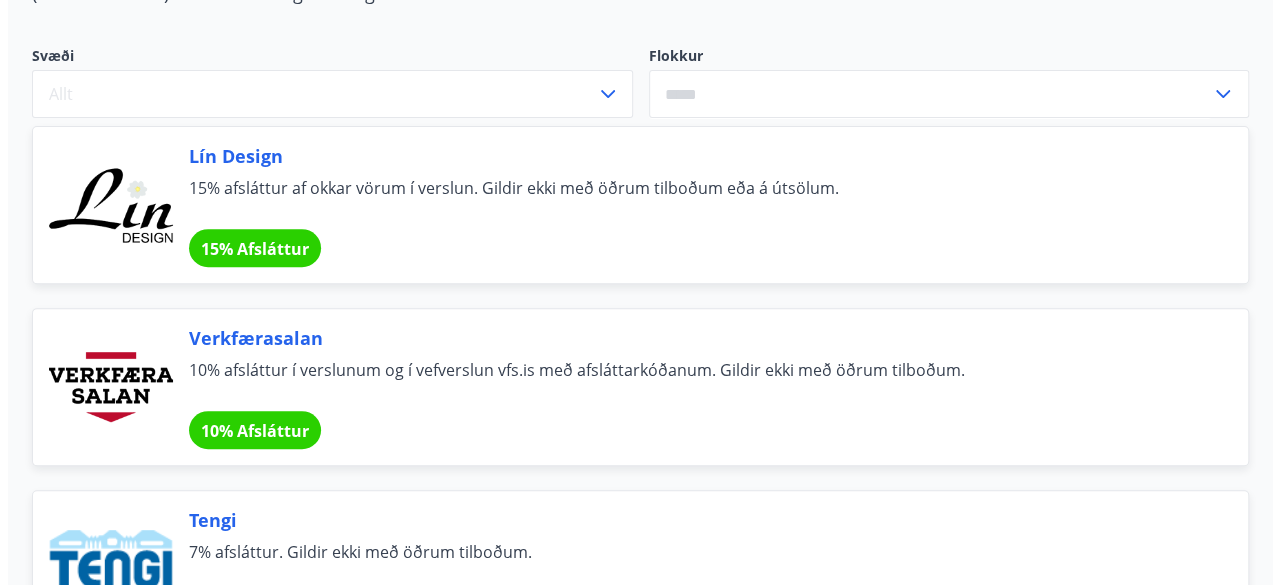 scroll, scrollTop: 0, scrollLeft: 0, axis: both 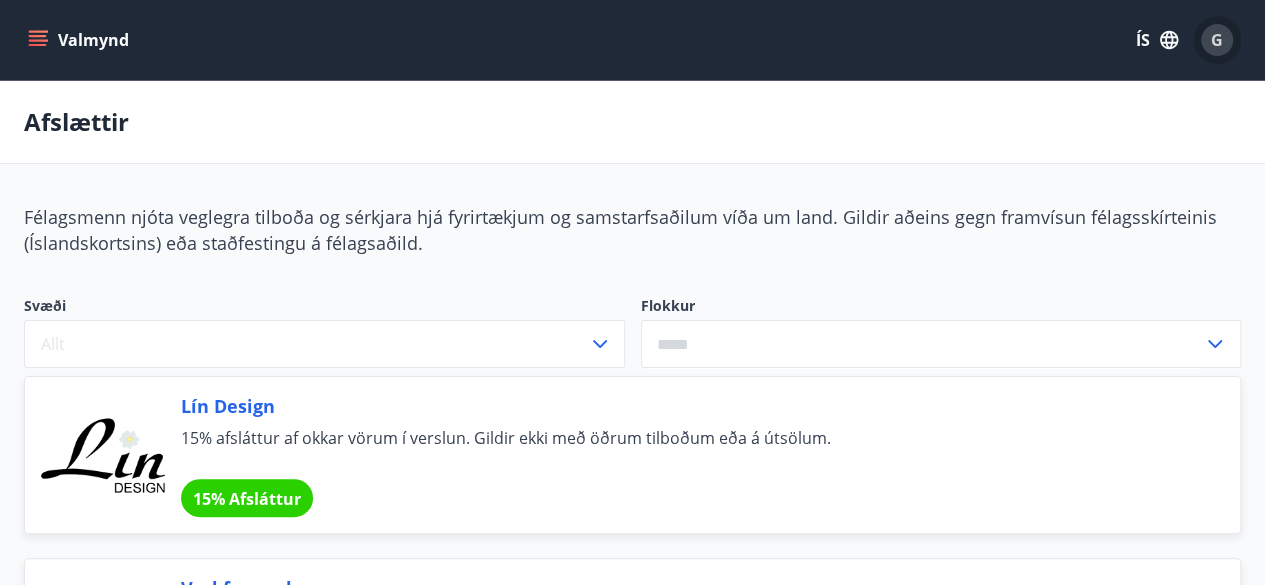 click on "G" at bounding box center [1217, 40] 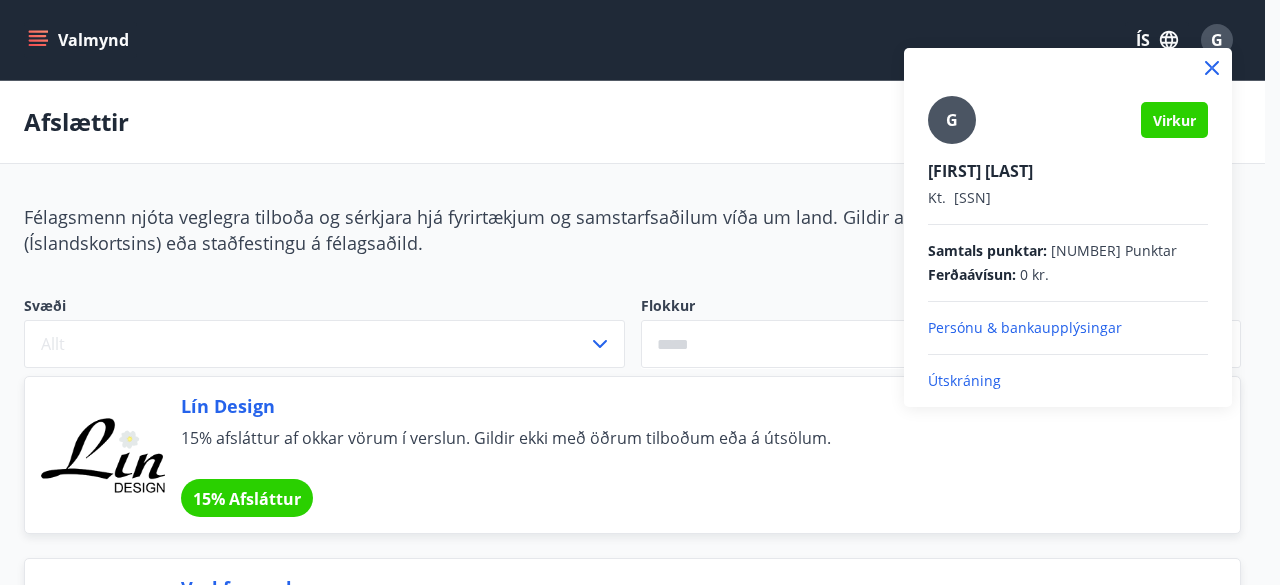 click on "Útskráning" at bounding box center [1068, 381] 